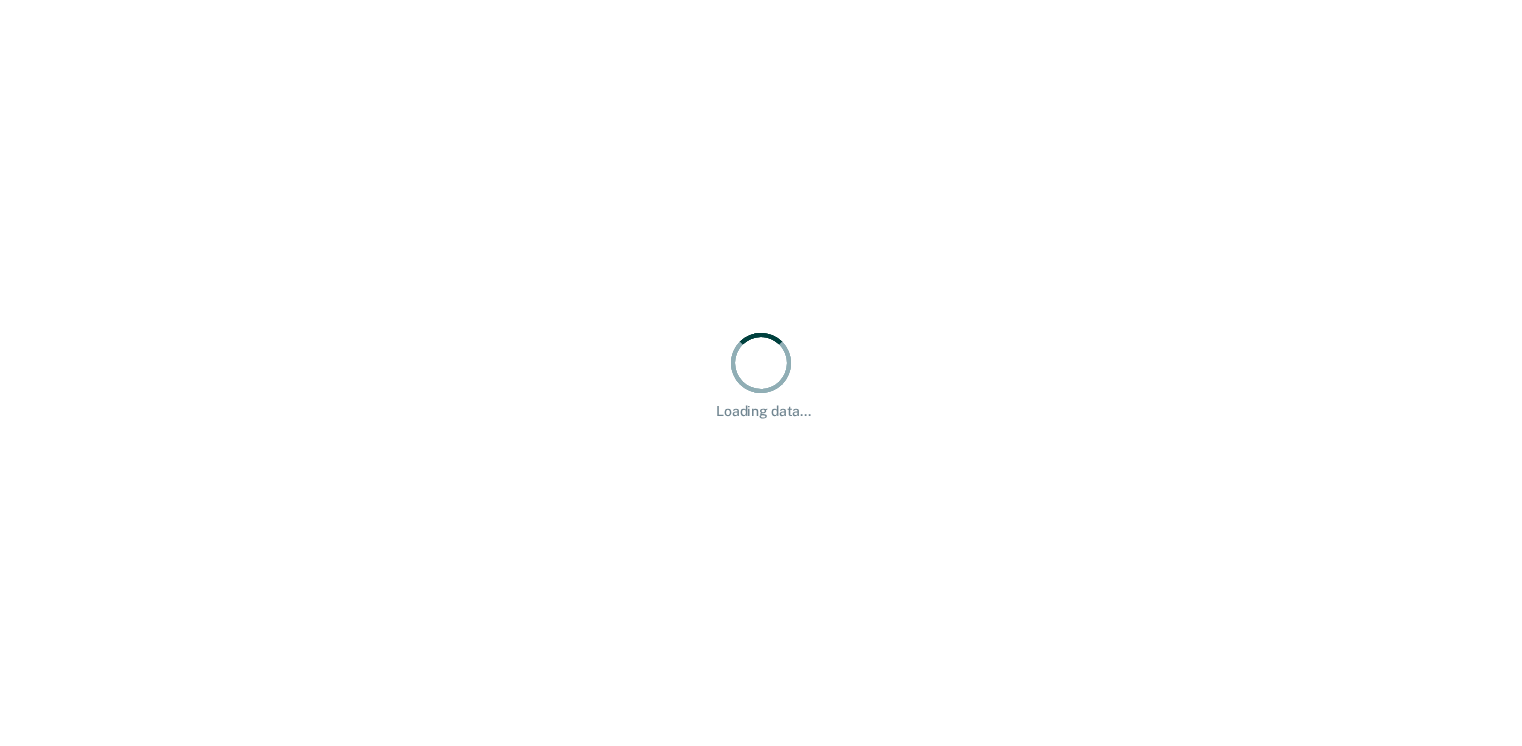 scroll, scrollTop: 0, scrollLeft: 0, axis: both 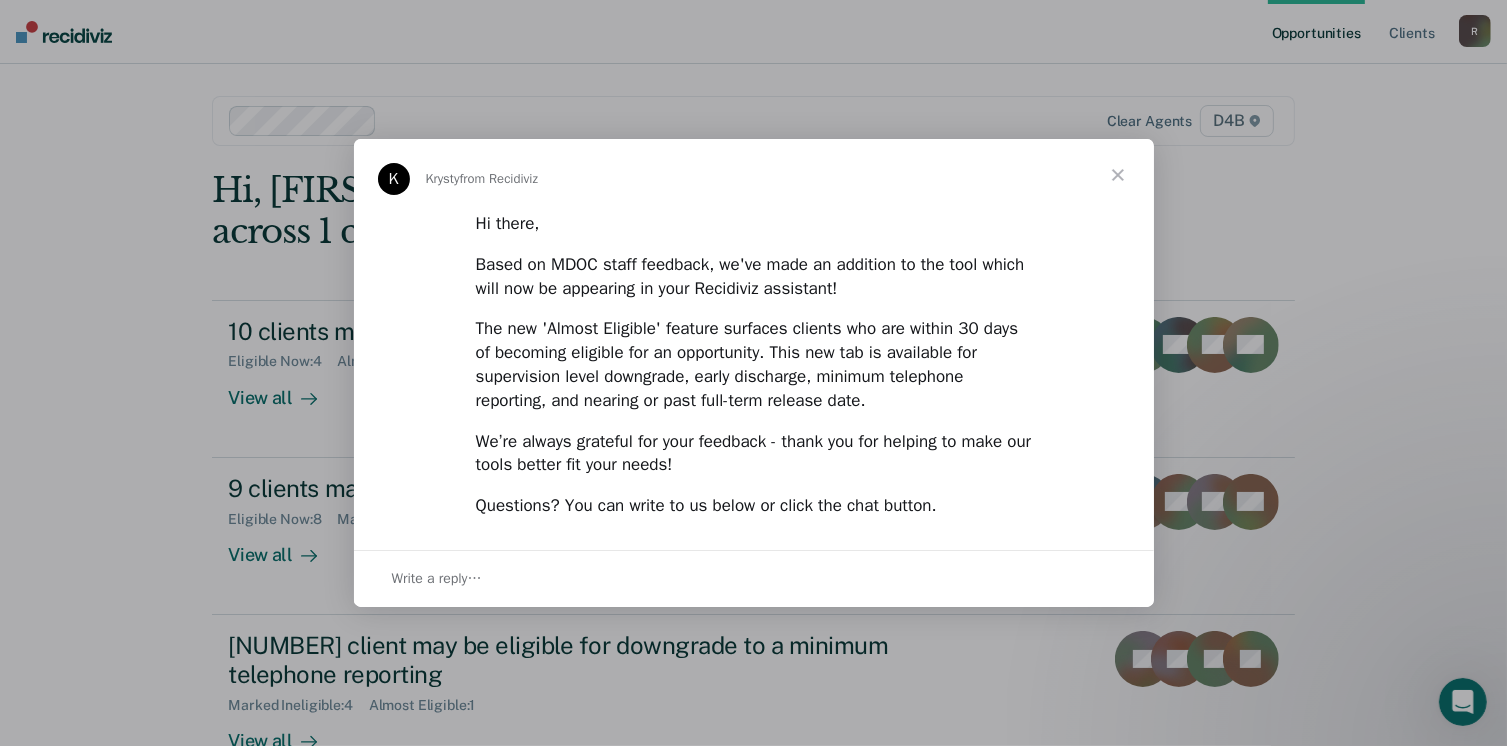 click at bounding box center (1118, 175) 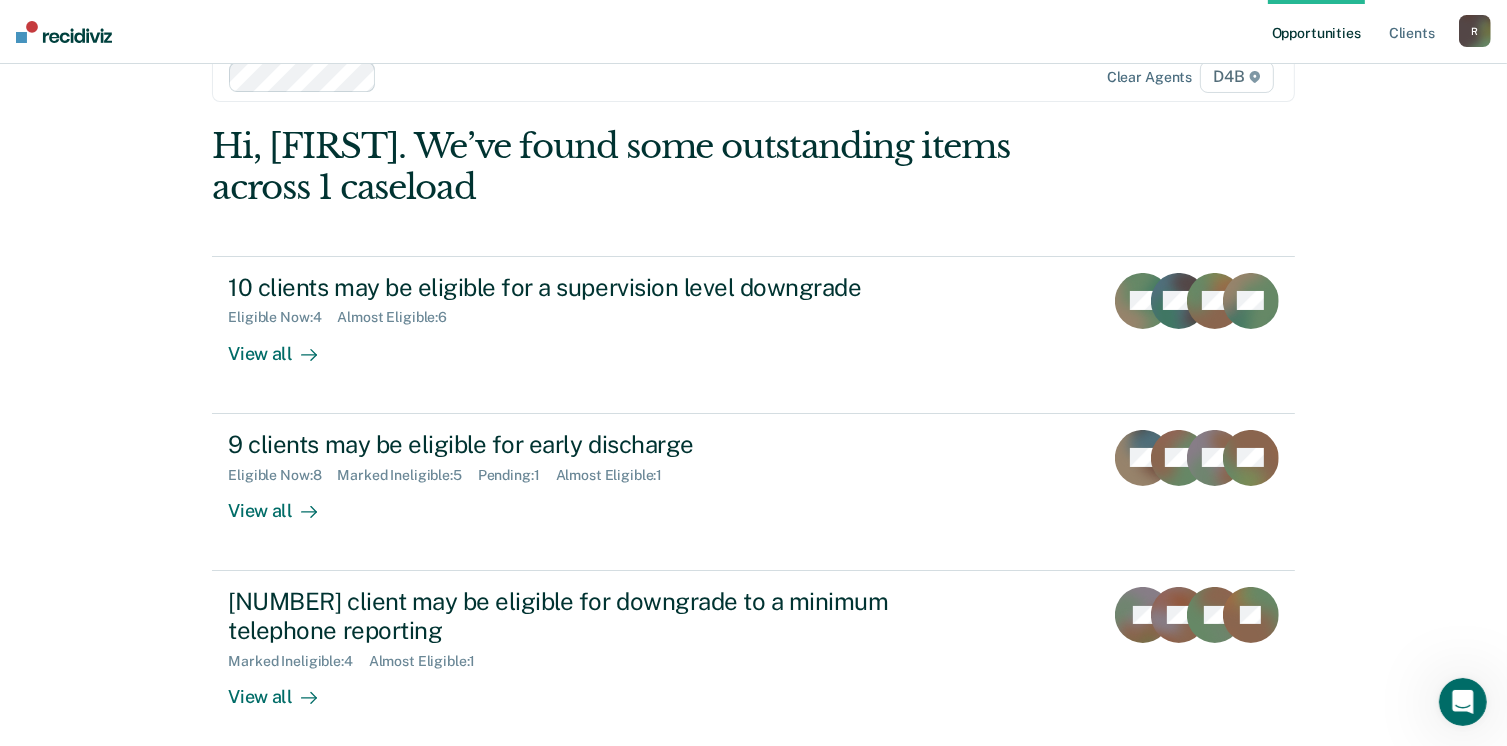 scroll, scrollTop: 0, scrollLeft: 0, axis: both 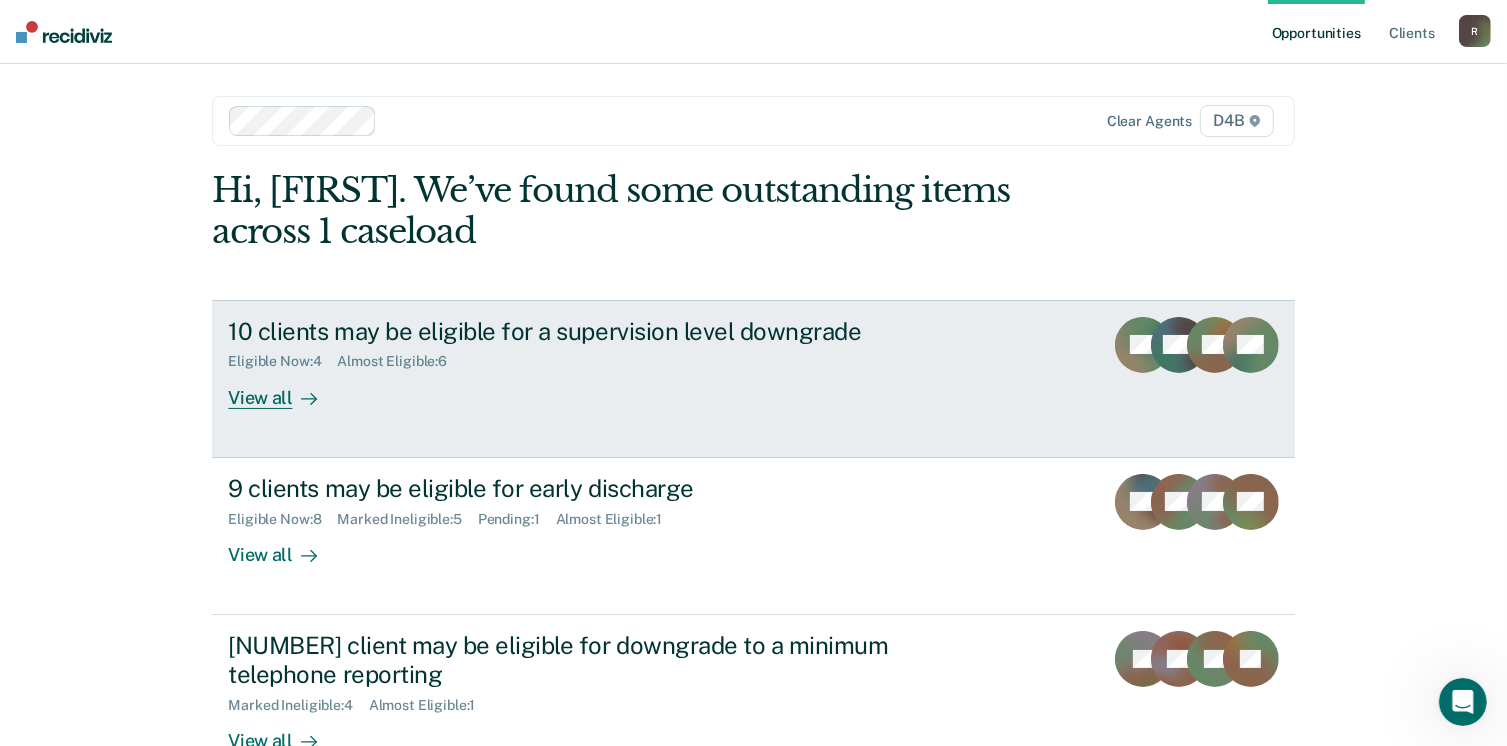click on "View all" at bounding box center [284, 389] 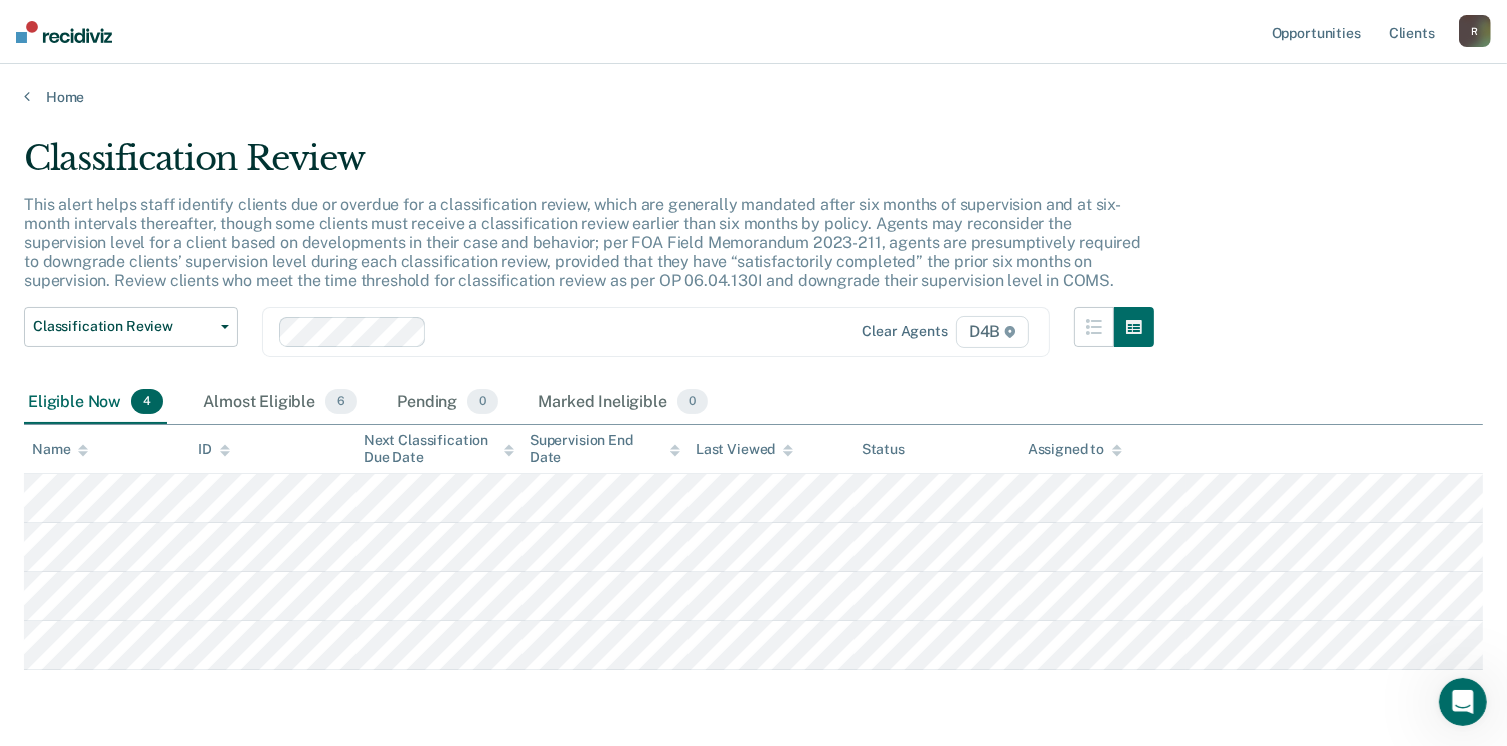 scroll, scrollTop: 65, scrollLeft: 0, axis: vertical 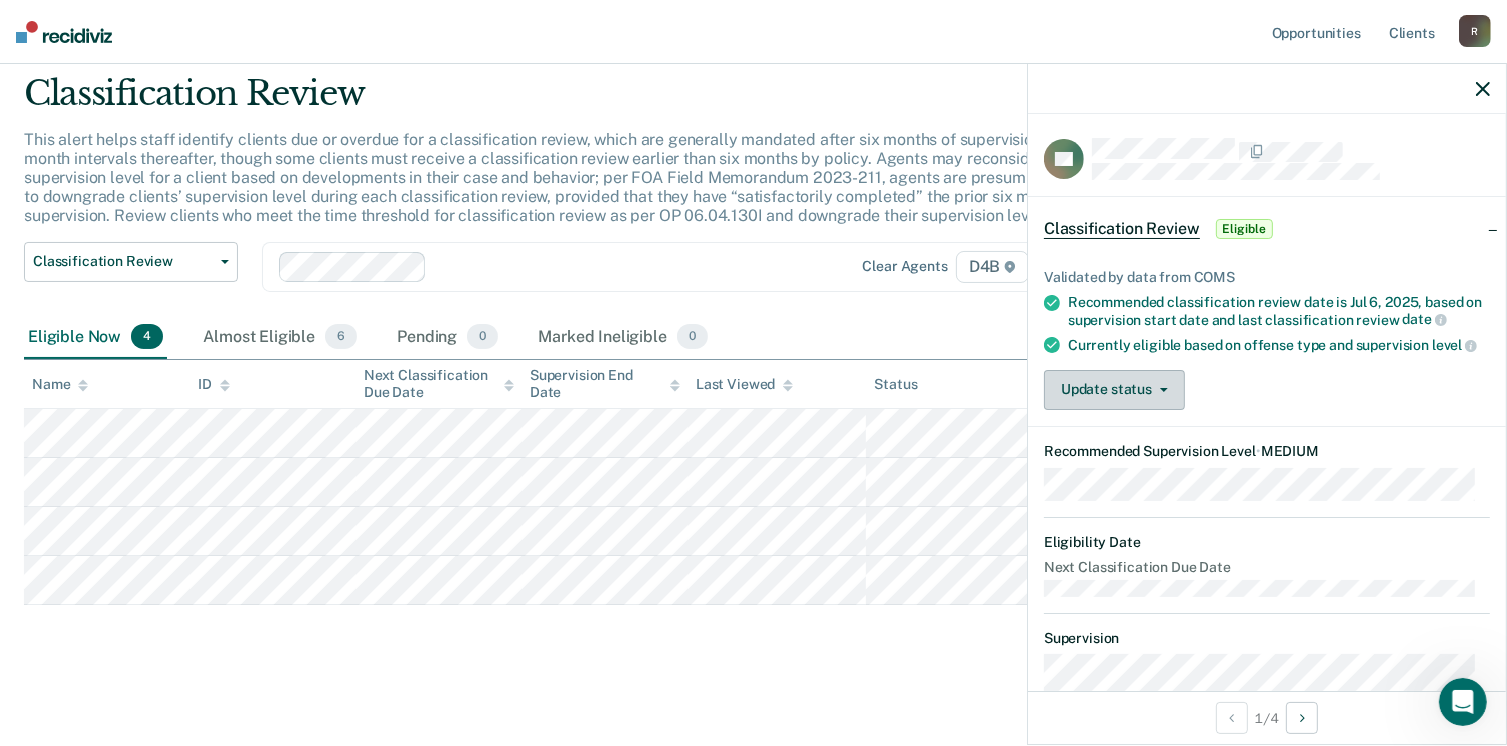 click on "Update status" at bounding box center (1114, 390) 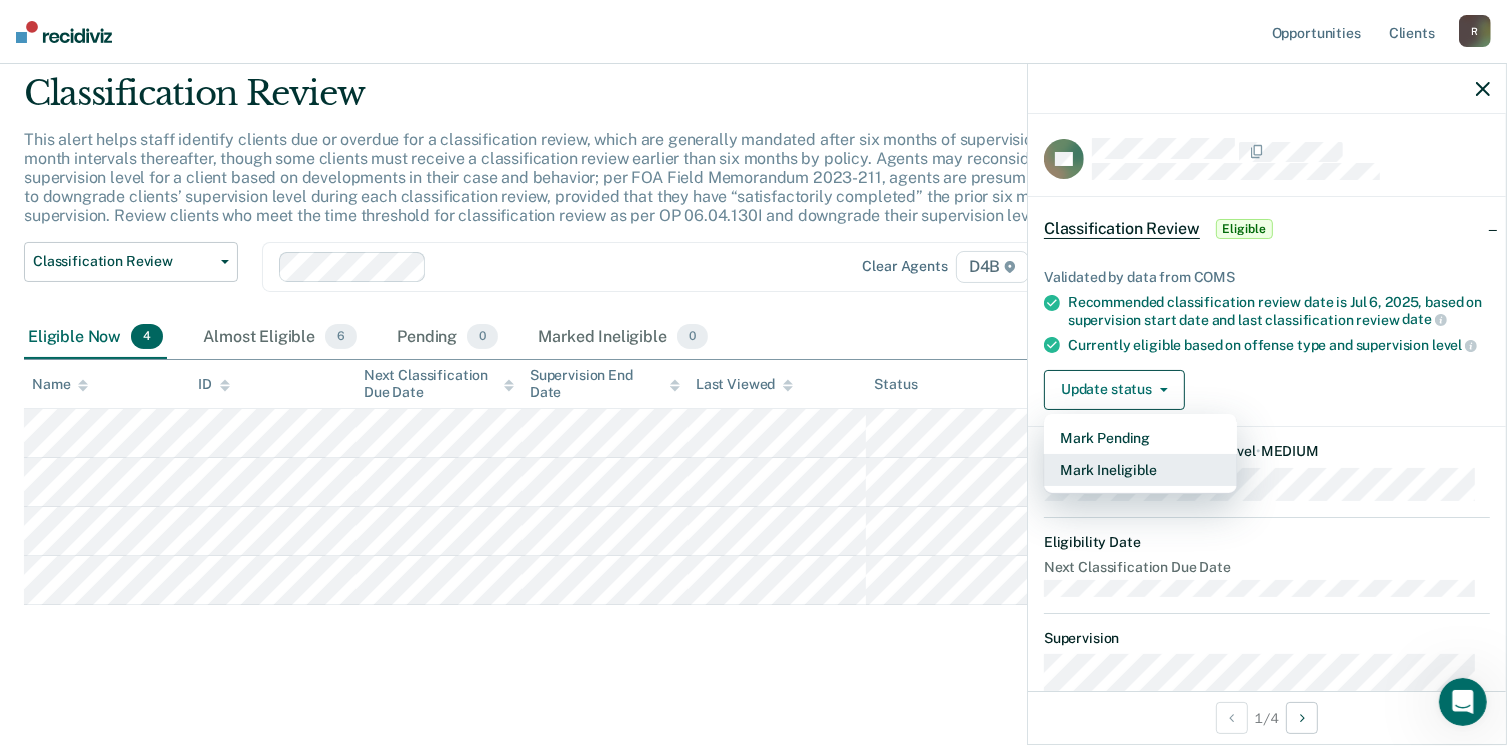 click on "Mark Ineligible" at bounding box center (1140, 470) 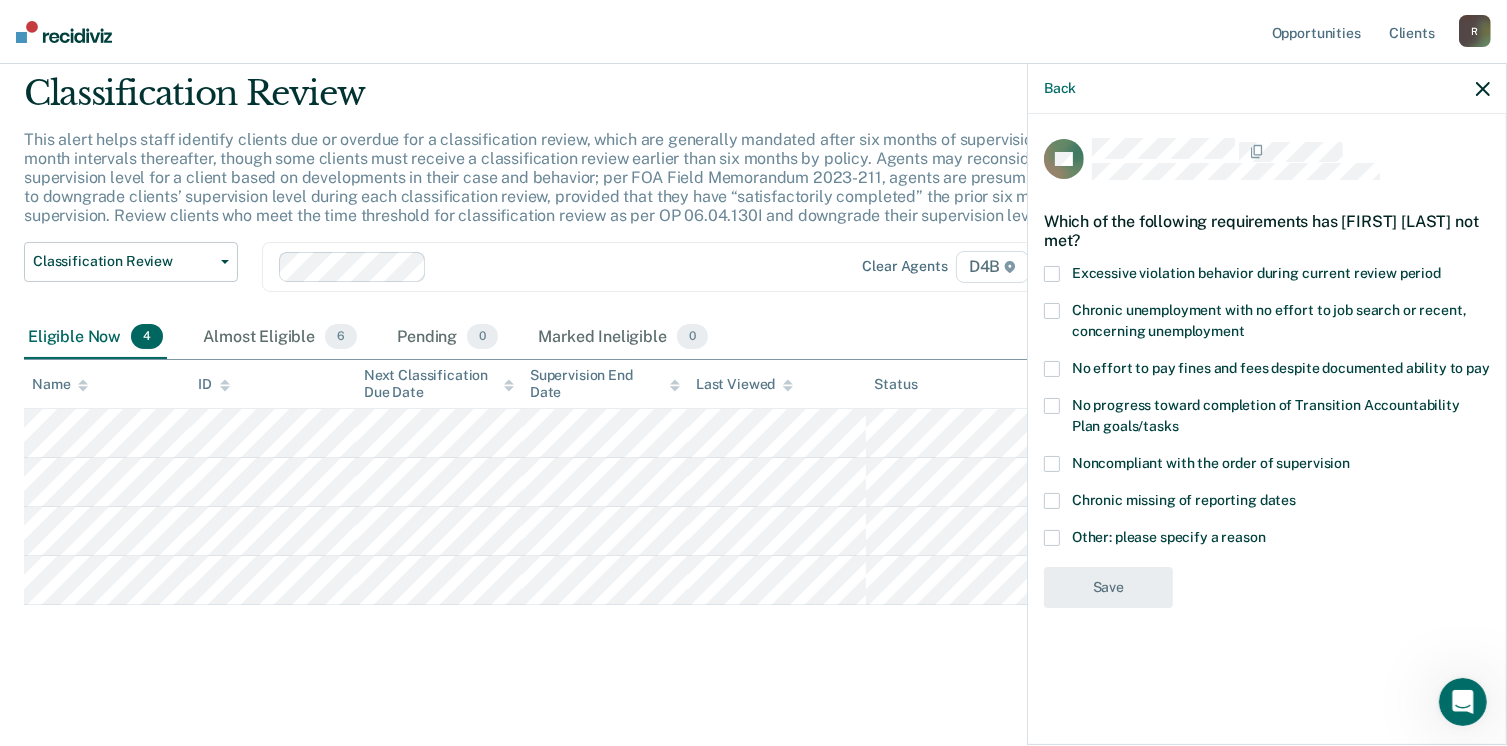 click at bounding box center (1052, 274) 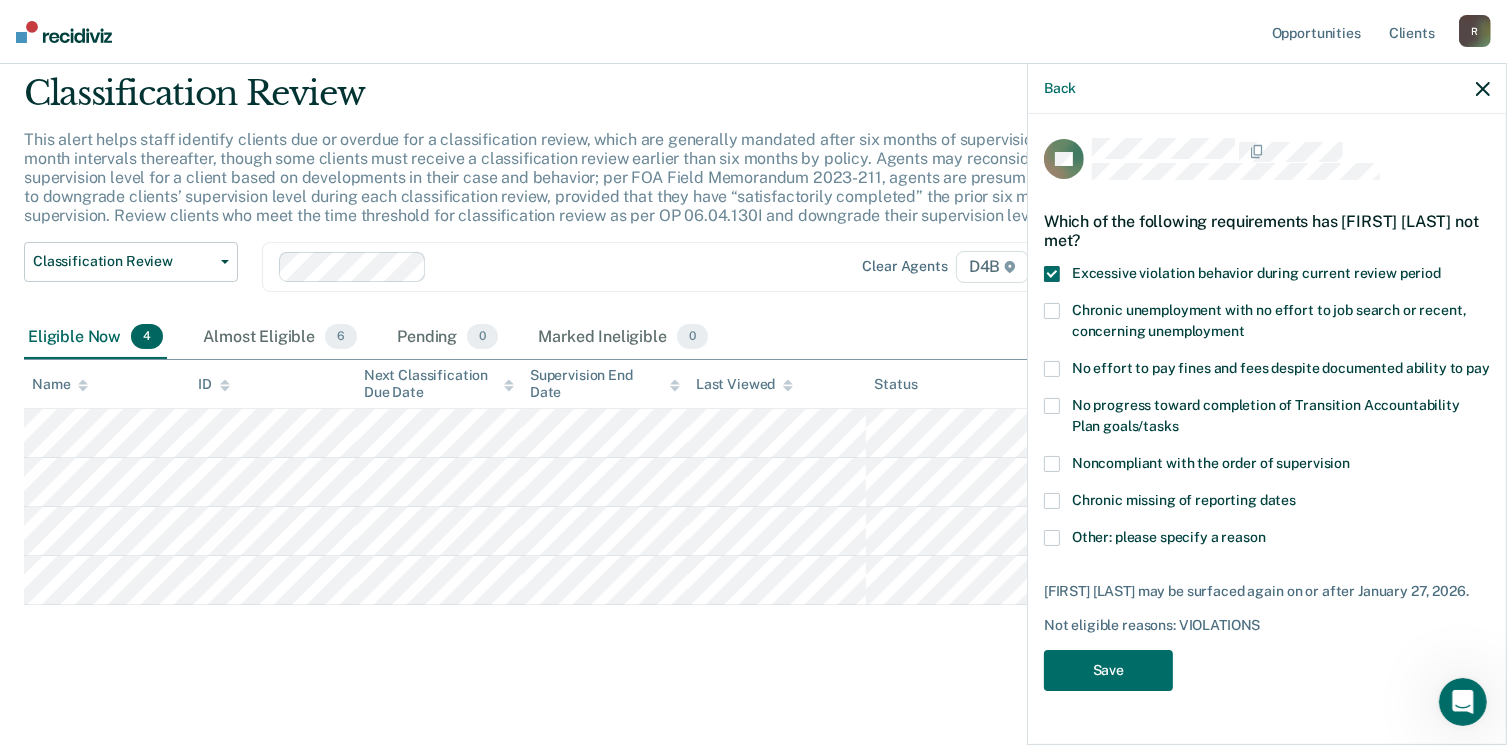 click at bounding box center [1052, 369] 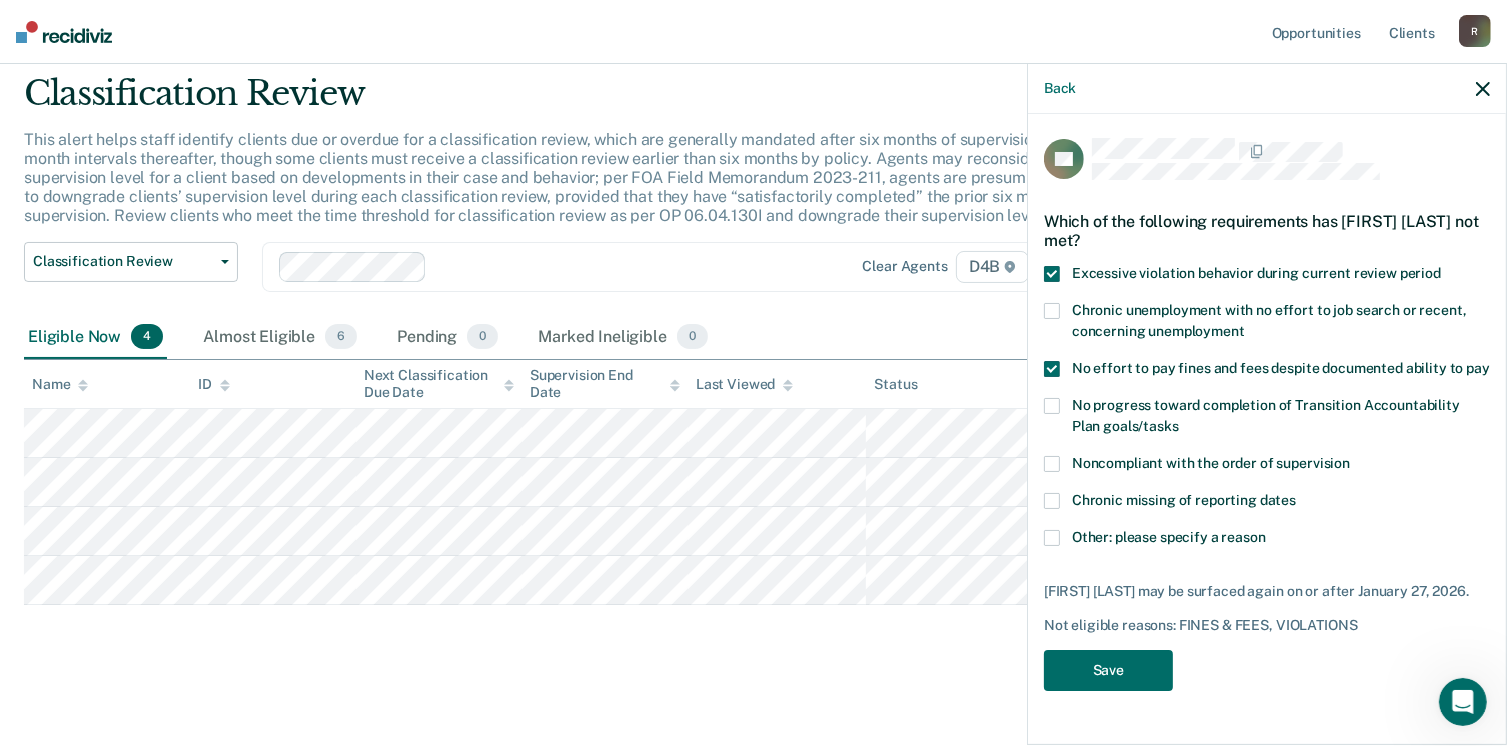 click at bounding box center (1052, 464) 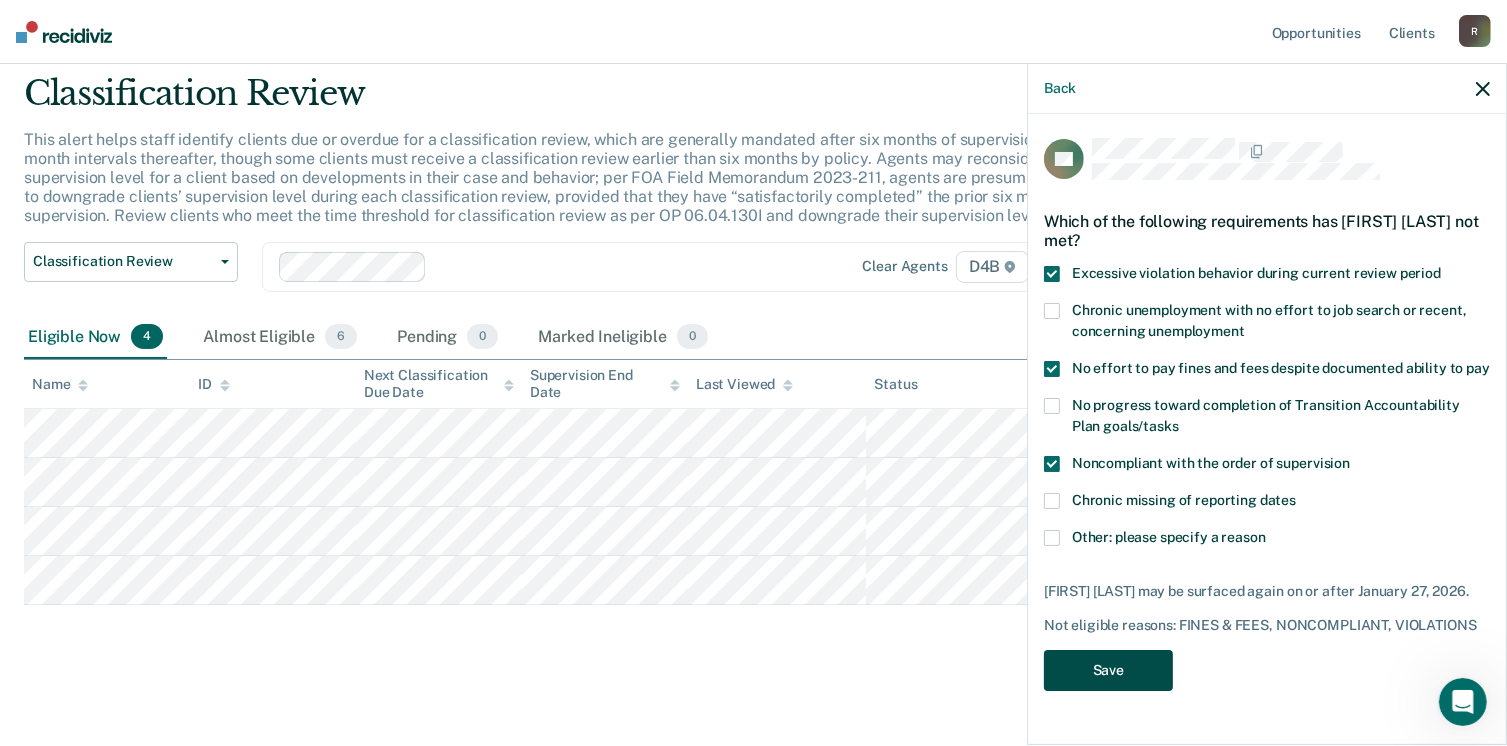 click on "Save" at bounding box center [1108, 670] 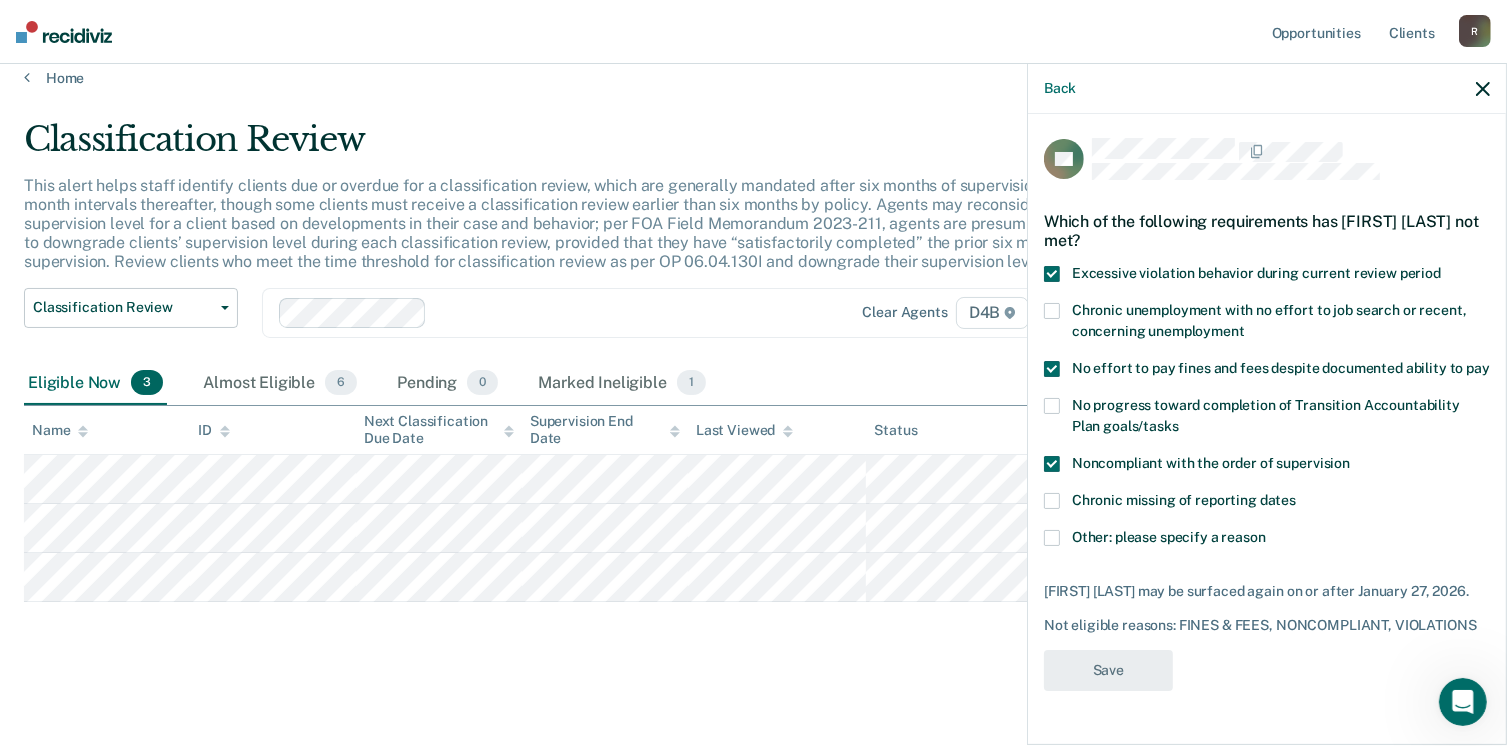 scroll, scrollTop: 16, scrollLeft: 0, axis: vertical 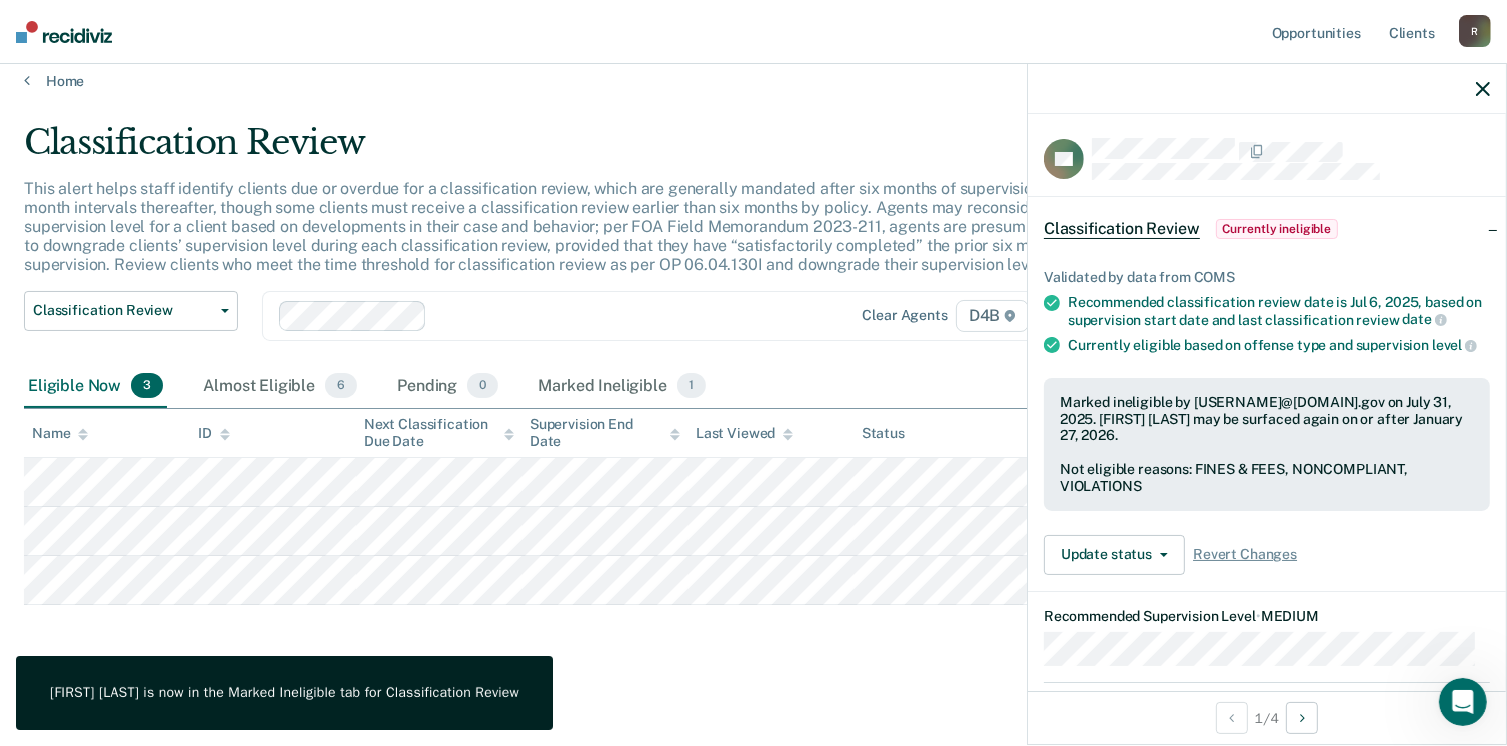 click on "Classification Review   This alert helps staff identify clients due or overdue for a classification review, which are generally mandated after six months of supervision and at six-month intervals thereafter, though some clients must receive a classification review earlier than six months by policy. Agents may reconsider the supervision level for a client based on developments in their case and behavior; per FOA Field Memorandum 2023-211, agents are presumptively required to downgrade clients’ supervision level during each classification review, provided that they have “satisfactorily completed” the prior six months on supervision. Review clients who meet the time threshold for classification review as per OP 06.04.130I and downgrade their supervision level in COMS. Classification Review Classification Review Early Discharge Minimum Telephone Reporting Overdue for Discharge Supervision Level Mismatch Clear   agents D4B   Eligible Now 3 Almost Eligible 6 Pending 0 Marked Ineligible 1 Name ID Last Viewed" at bounding box center [753, 392] 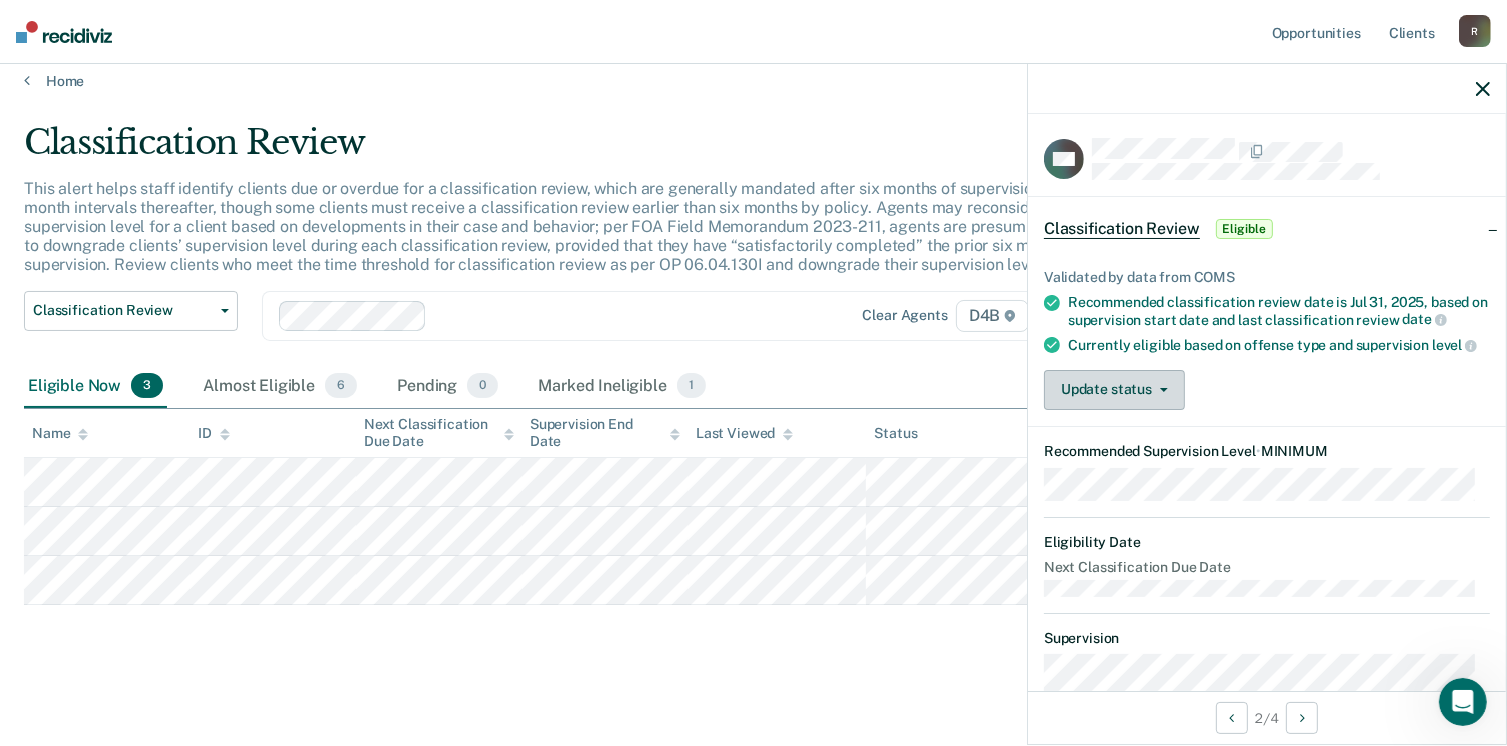 click on "Update status" at bounding box center (1114, 390) 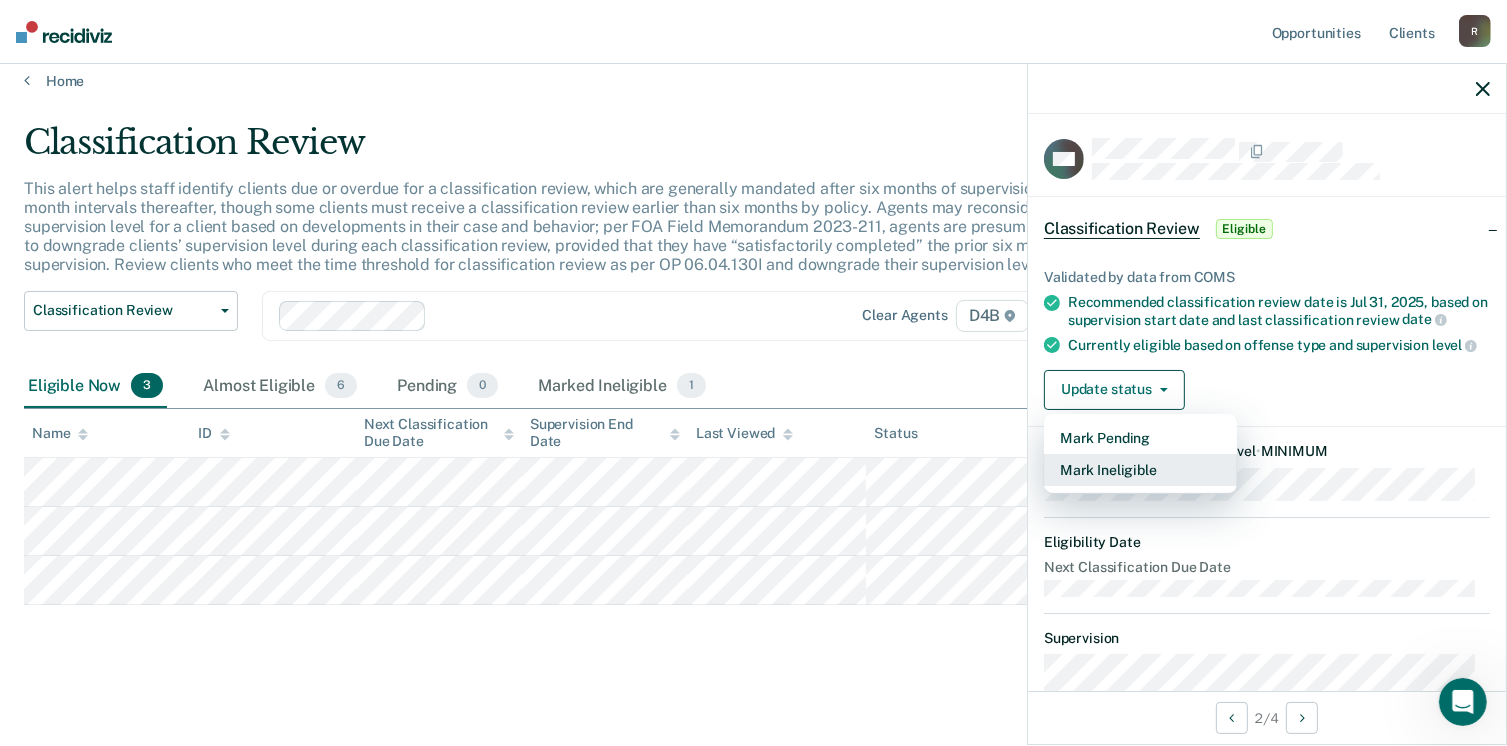 click on "Mark Ineligible" at bounding box center [1140, 470] 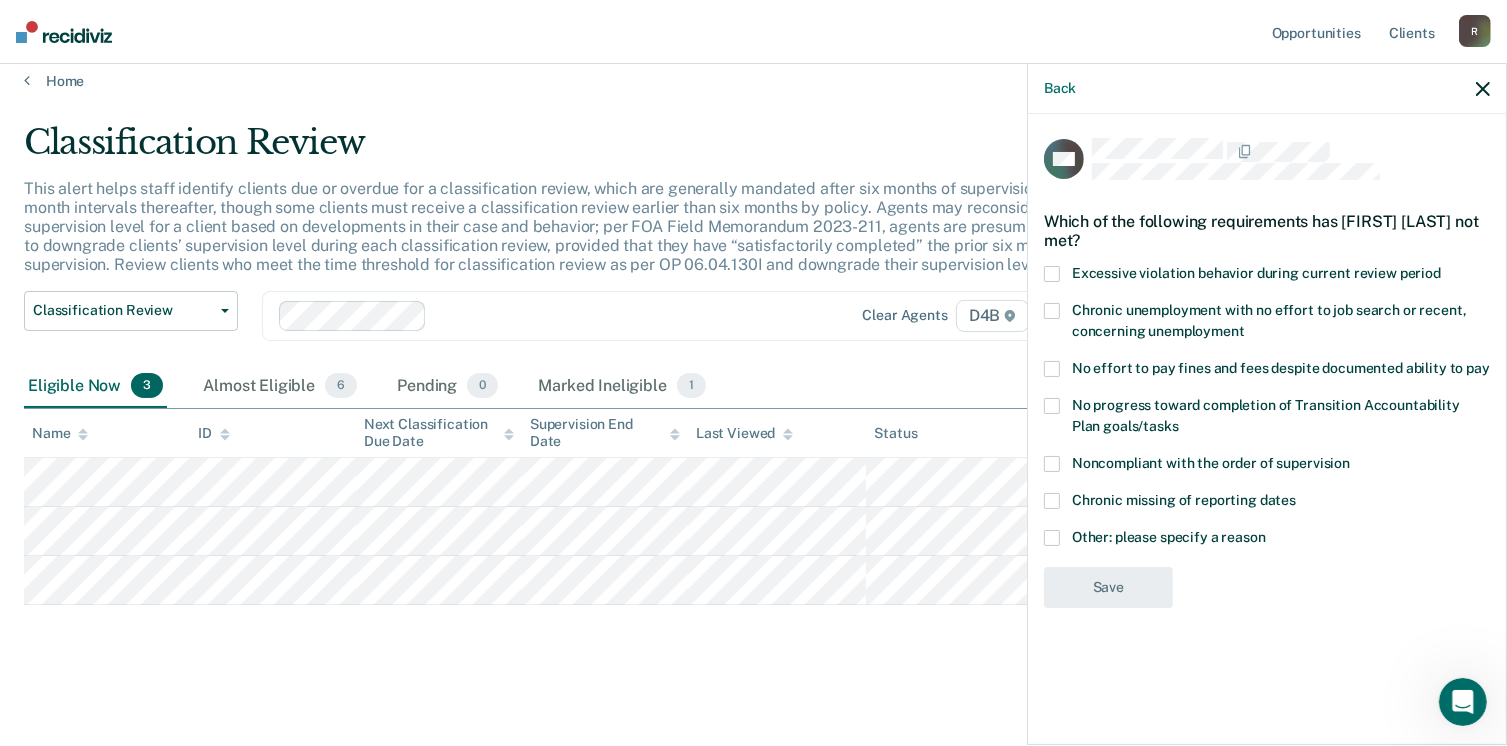 click on "Noncompliant with the order of supervision" at bounding box center [1267, 474] 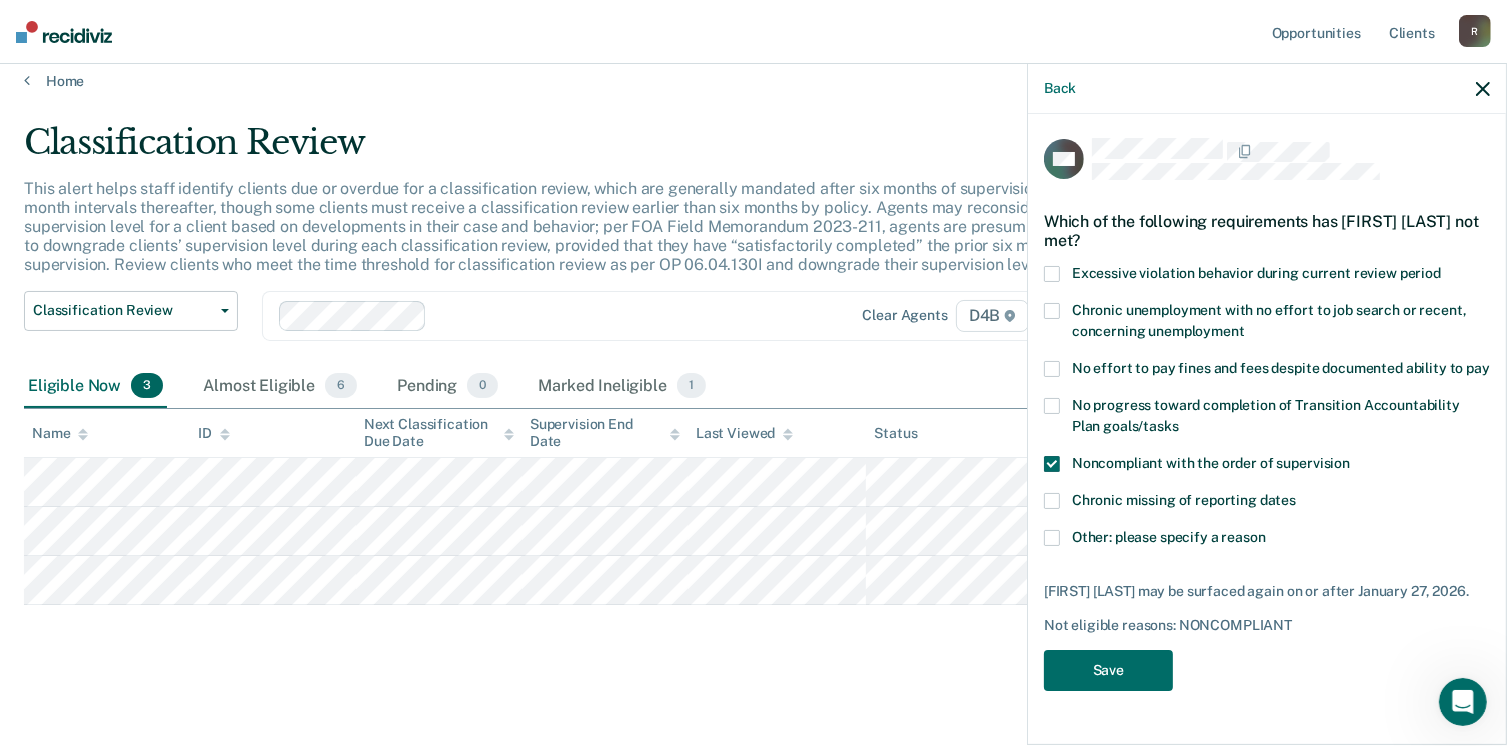 click at bounding box center (1052, 464) 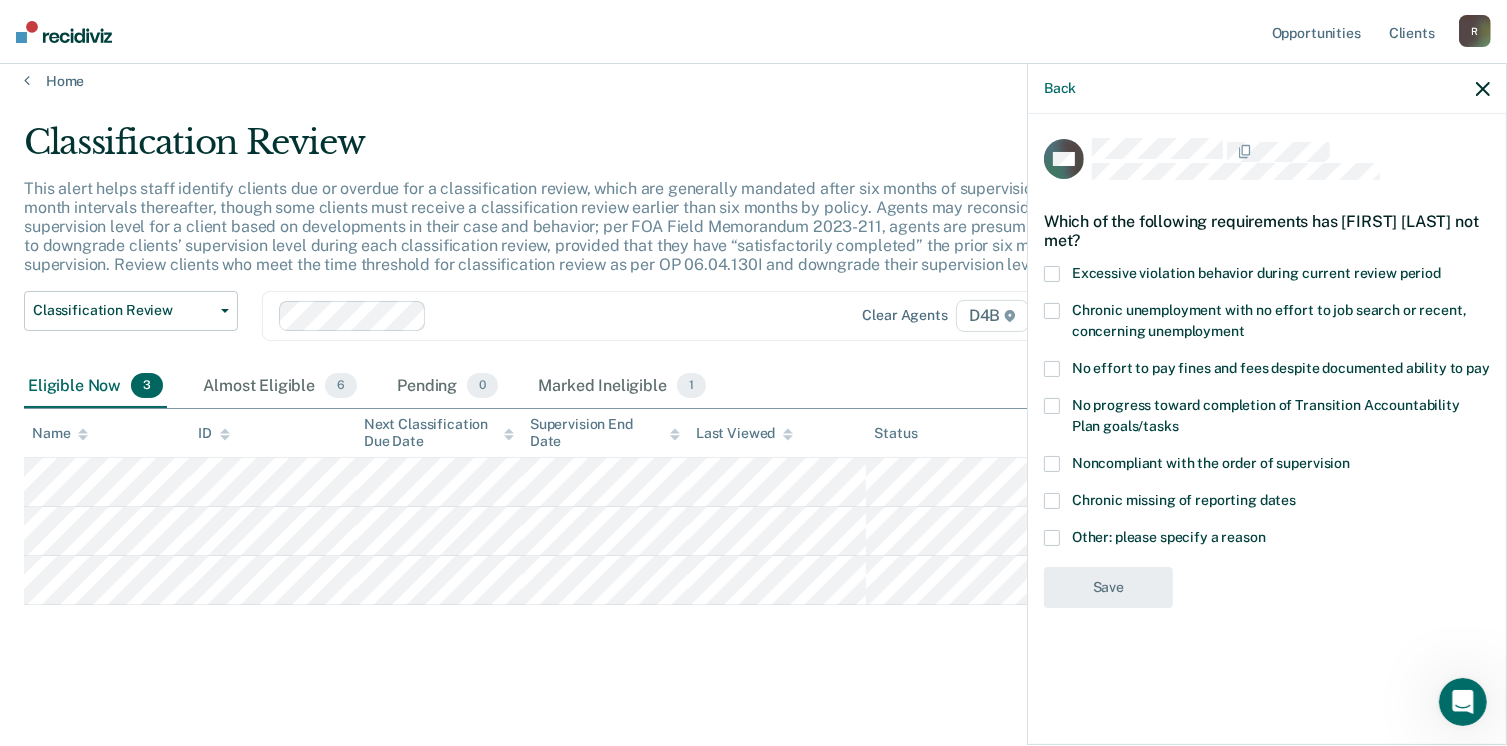 click at bounding box center [1052, 464] 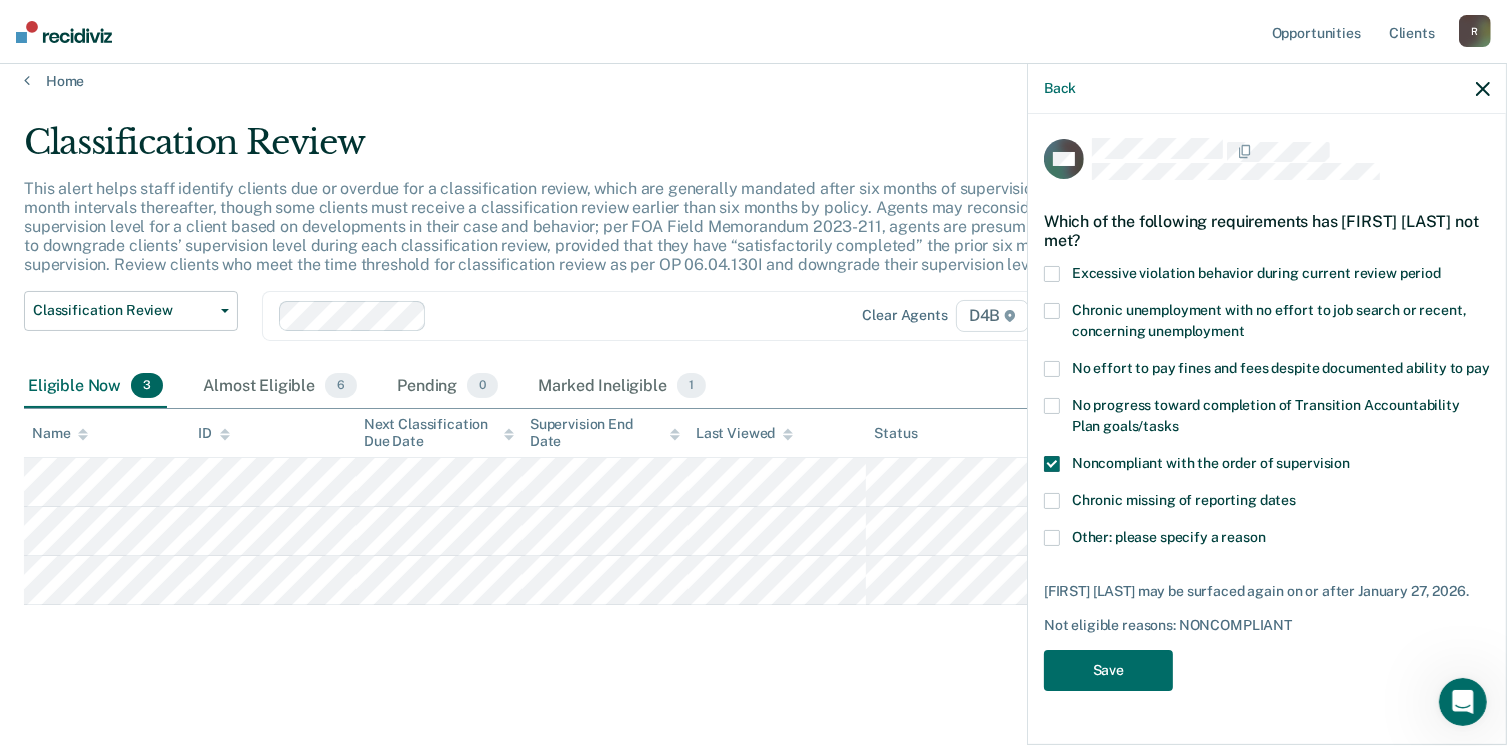 click at bounding box center [1052, 538] 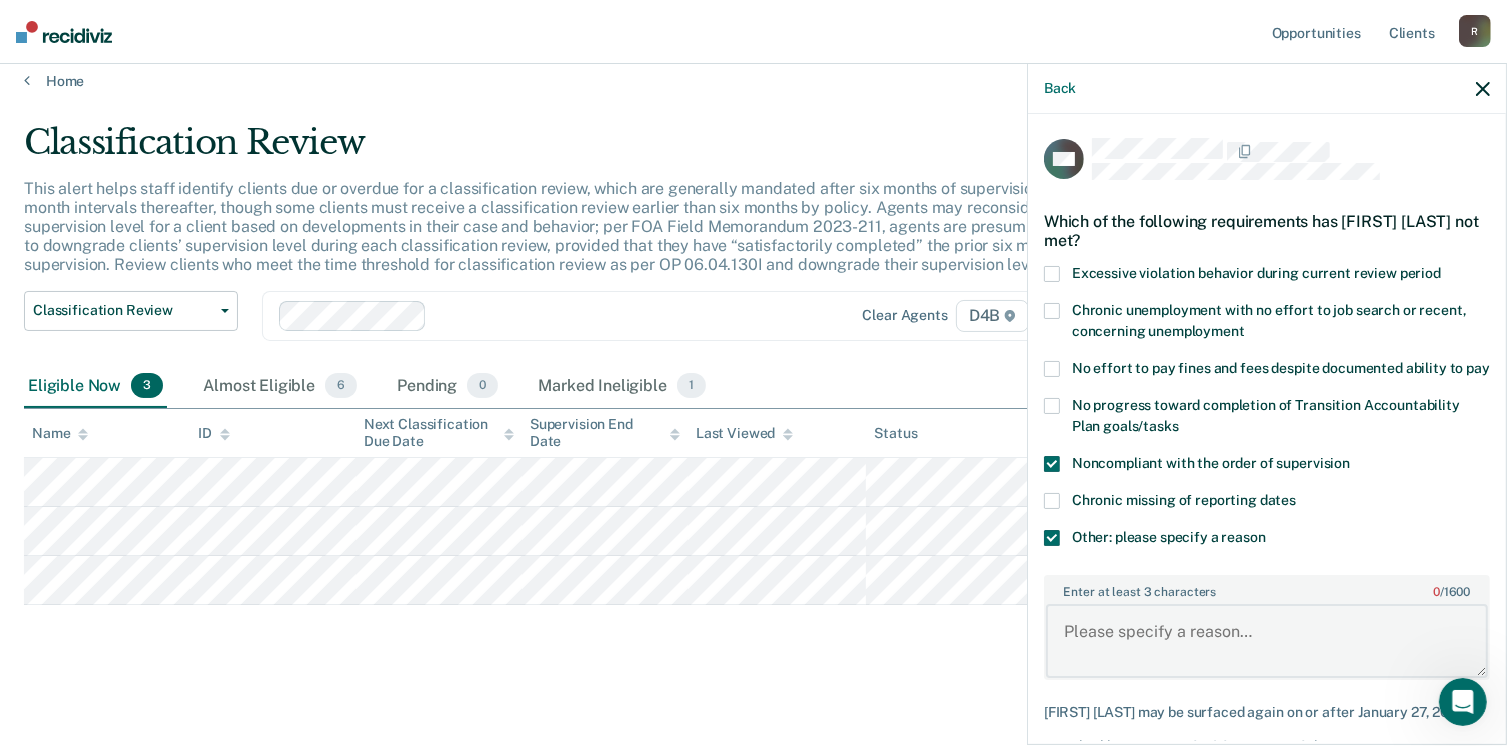 click on "Enter at least 3 characters 0  /  1600" at bounding box center [1267, 641] 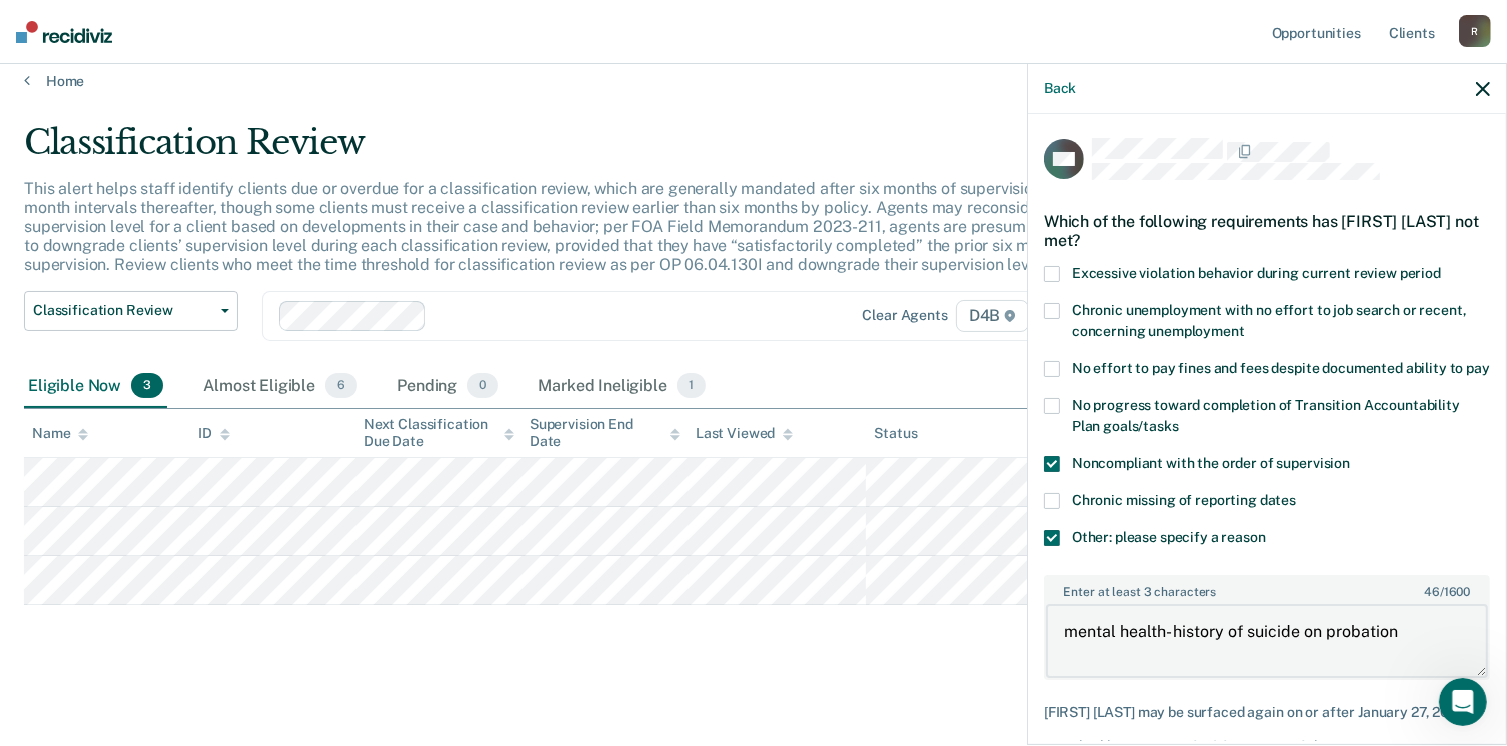 type on "mental health- history of suicide on probation" 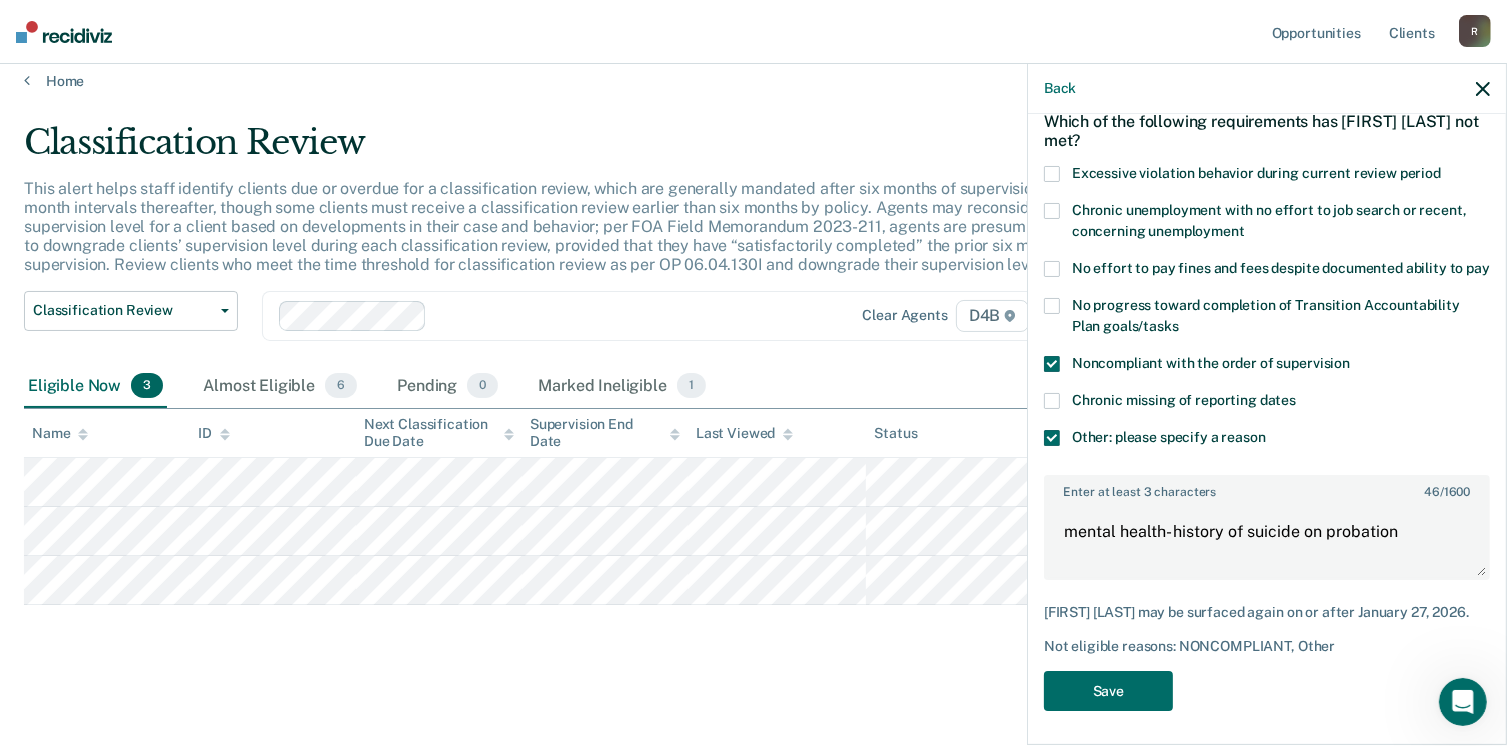 scroll, scrollTop: 140, scrollLeft: 0, axis: vertical 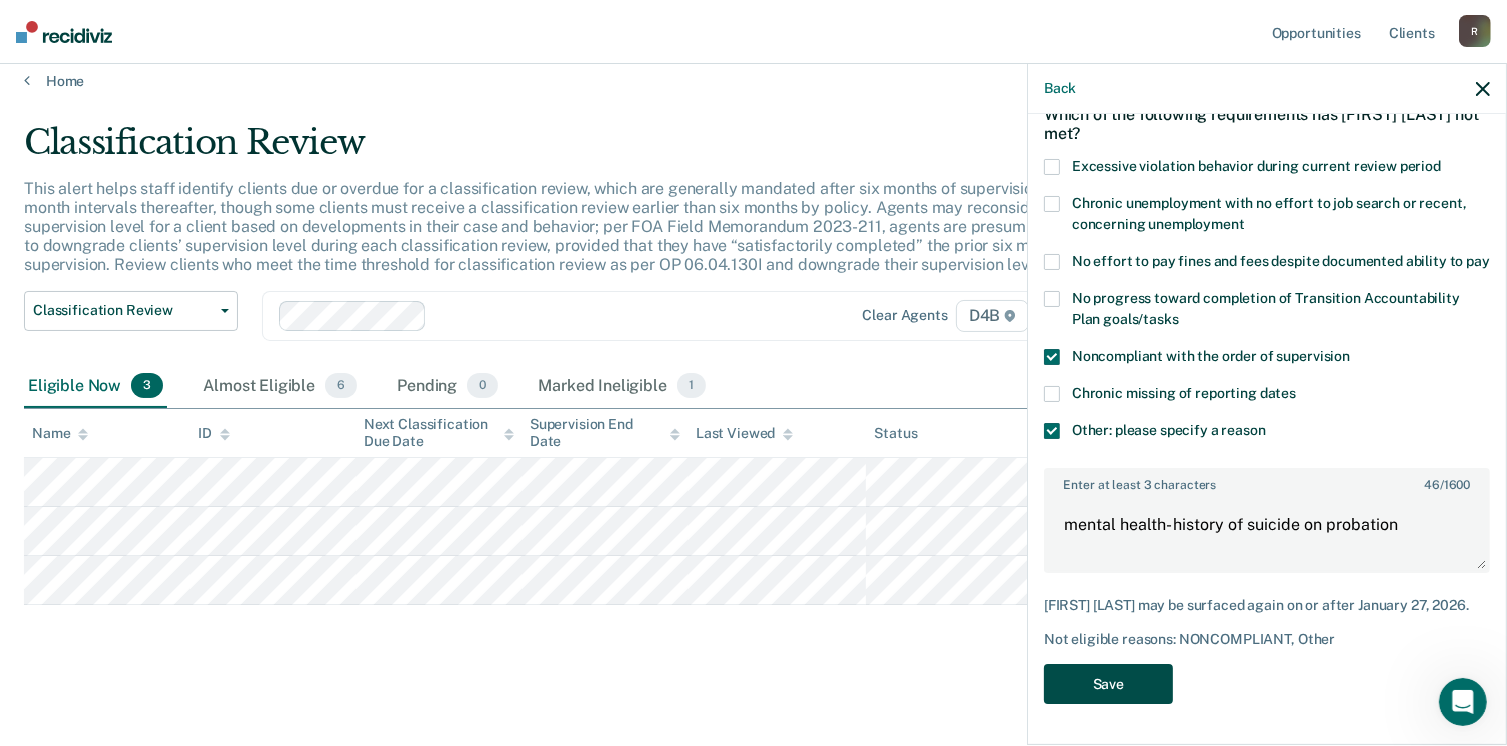 click on "Save" at bounding box center (1108, 684) 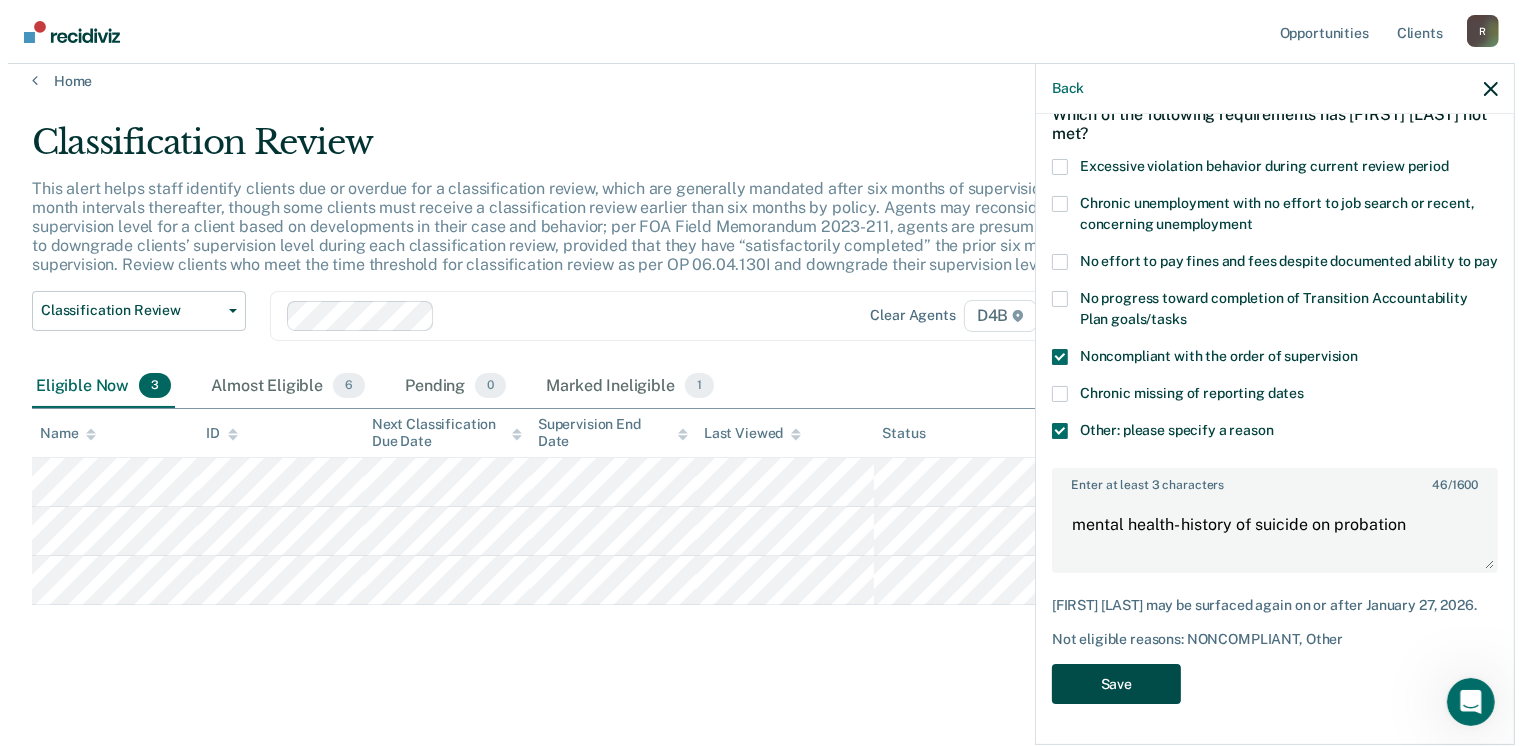 scroll, scrollTop: 0, scrollLeft: 0, axis: both 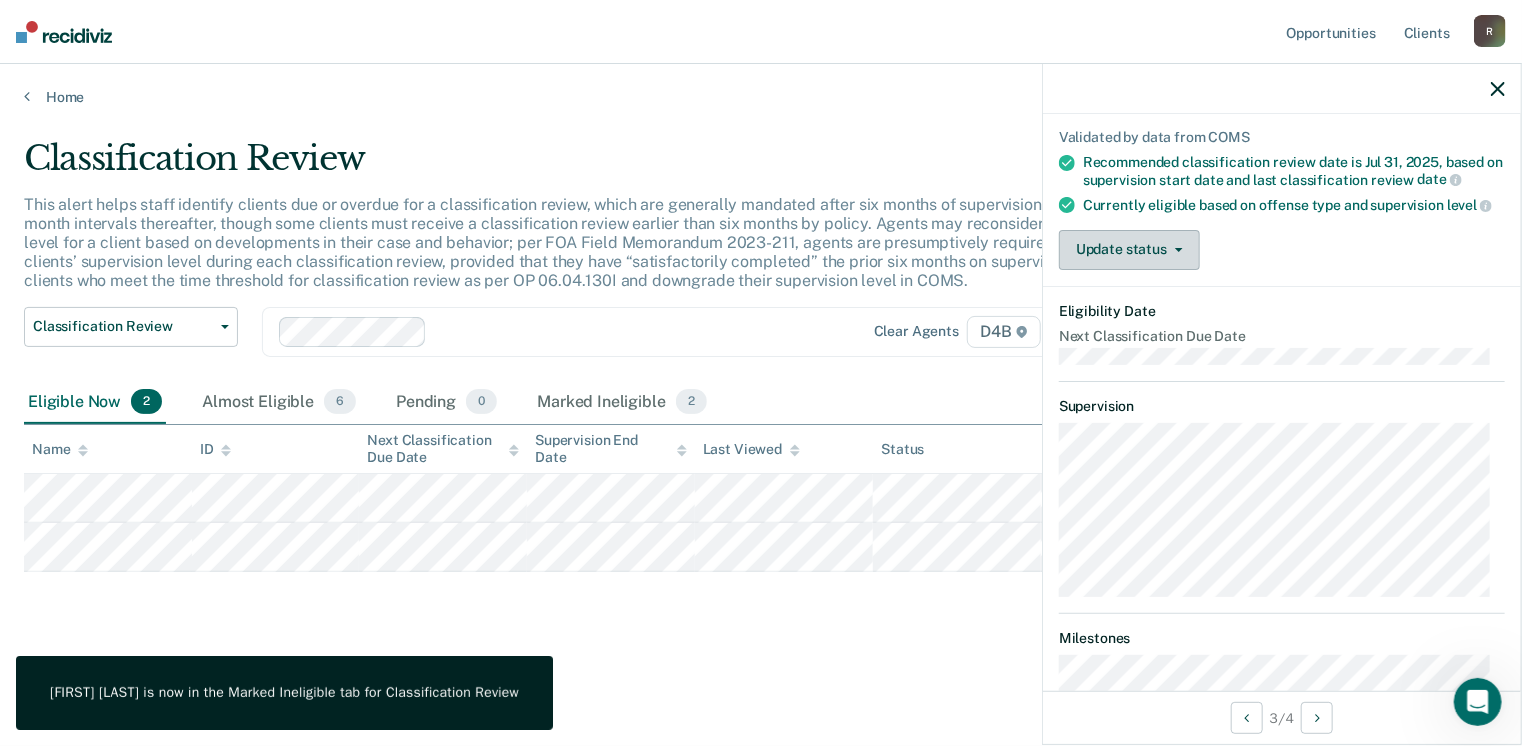 click on "Update status" at bounding box center [1129, 250] 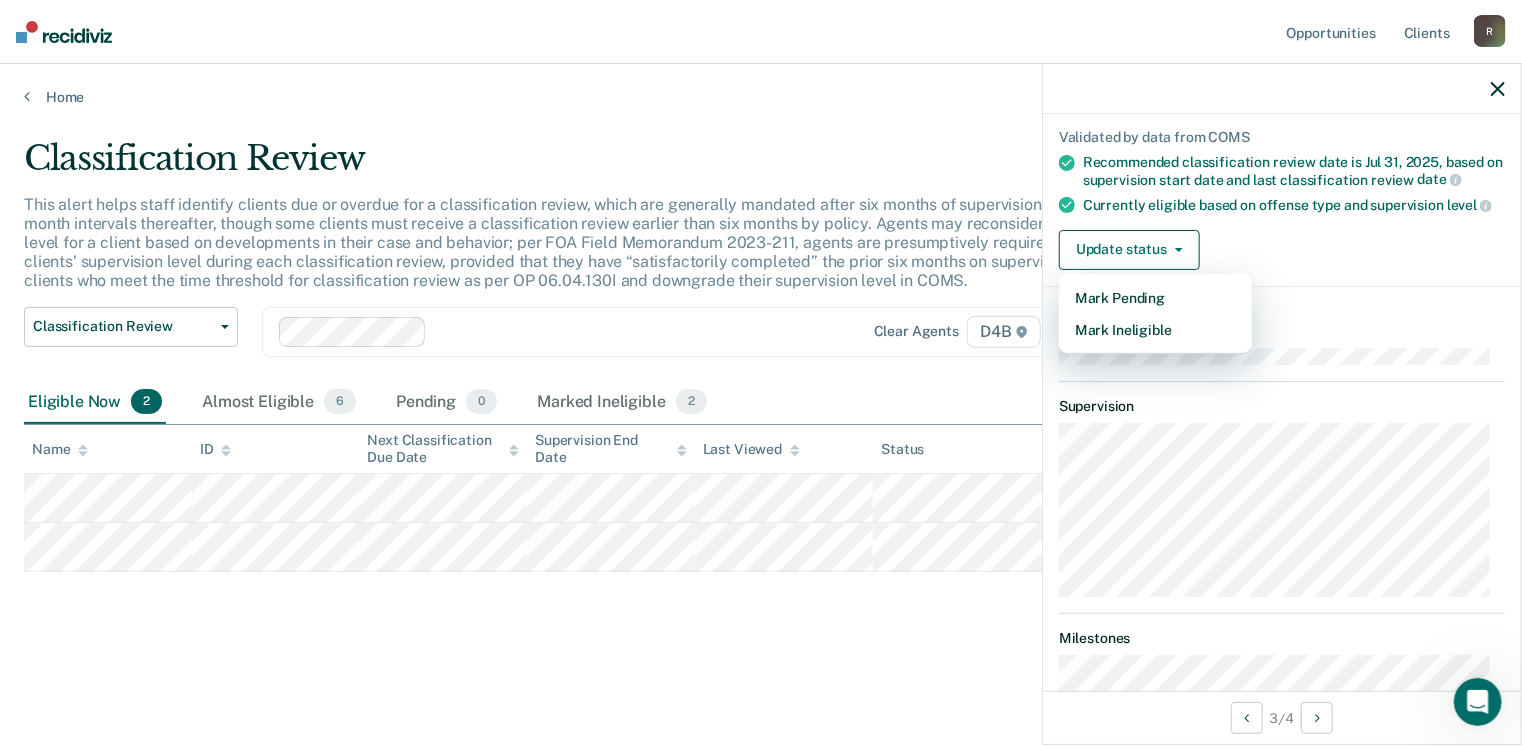 click on "Classification Review   This alert helps staff identify clients due or overdue for a classification review, which are generally mandated after six months of supervision and at six-month intervals thereafter, though some clients must receive a classification review earlier than six months by policy. Agents may reconsider the supervision level for a client based on developments in their case and behavior; per FOA Field Memorandum 2023-211, agents are presumptively required to downgrade clients’ supervision level during each classification review, provided that they have “satisfactorily completed” the prior six months on supervision. Review clients who meet the time threshold for classification review as per OP 06.04.130I and downgrade their supervision level in COMS. Classification Review Classification Review Early Discharge Minimum Telephone Reporting Overdue for Discharge Supervision Level Mismatch Clear   agents D4B   Eligible Now 2 Almost Eligible 6 Pending 0 Marked Ineligible 2 Name ID Last Viewed" at bounding box center [761, 423] 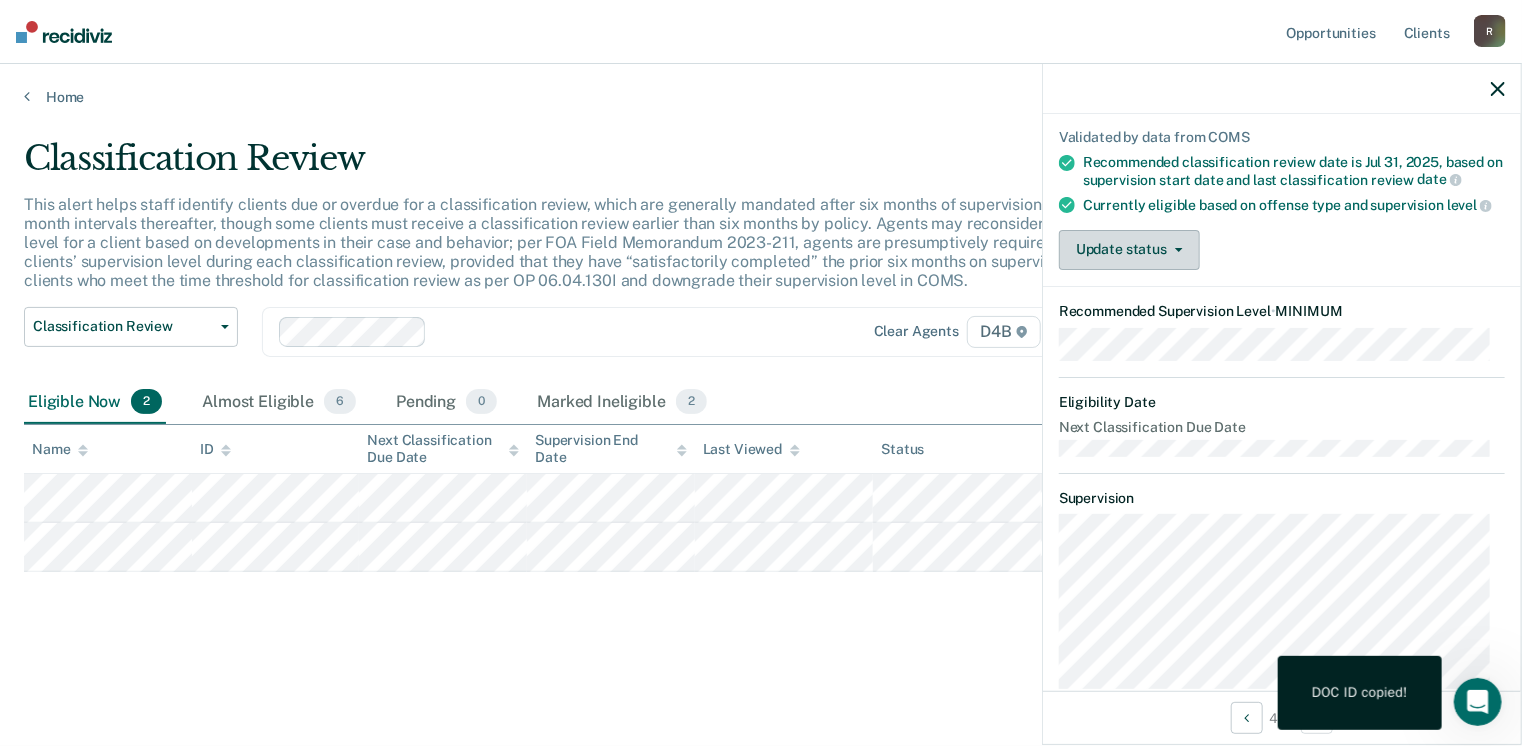 click on "Update status" at bounding box center [1129, 250] 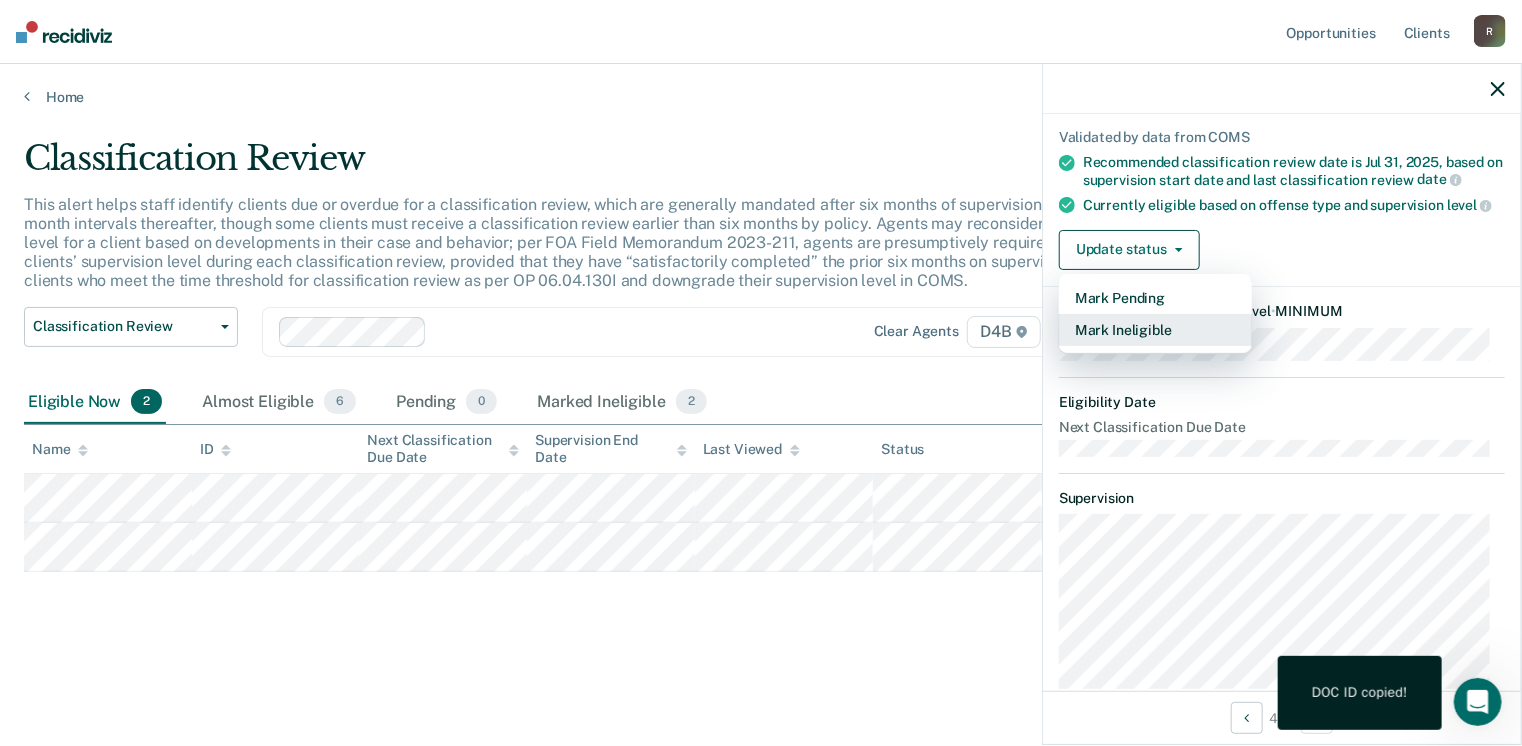 click on "Mark Ineligible" at bounding box center [1155, 330] 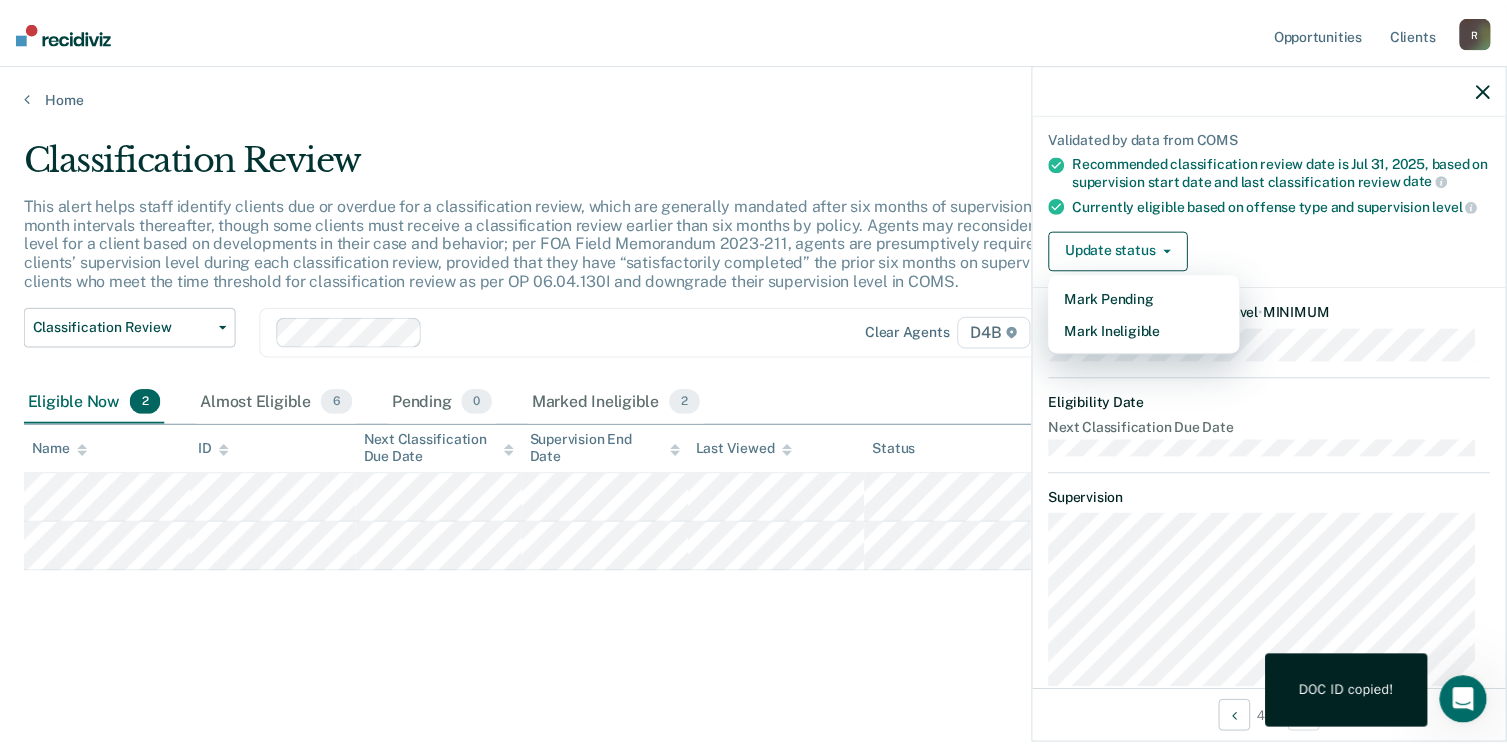 scroll, scrollTop: 0, scrollLeft: 0, axis: both 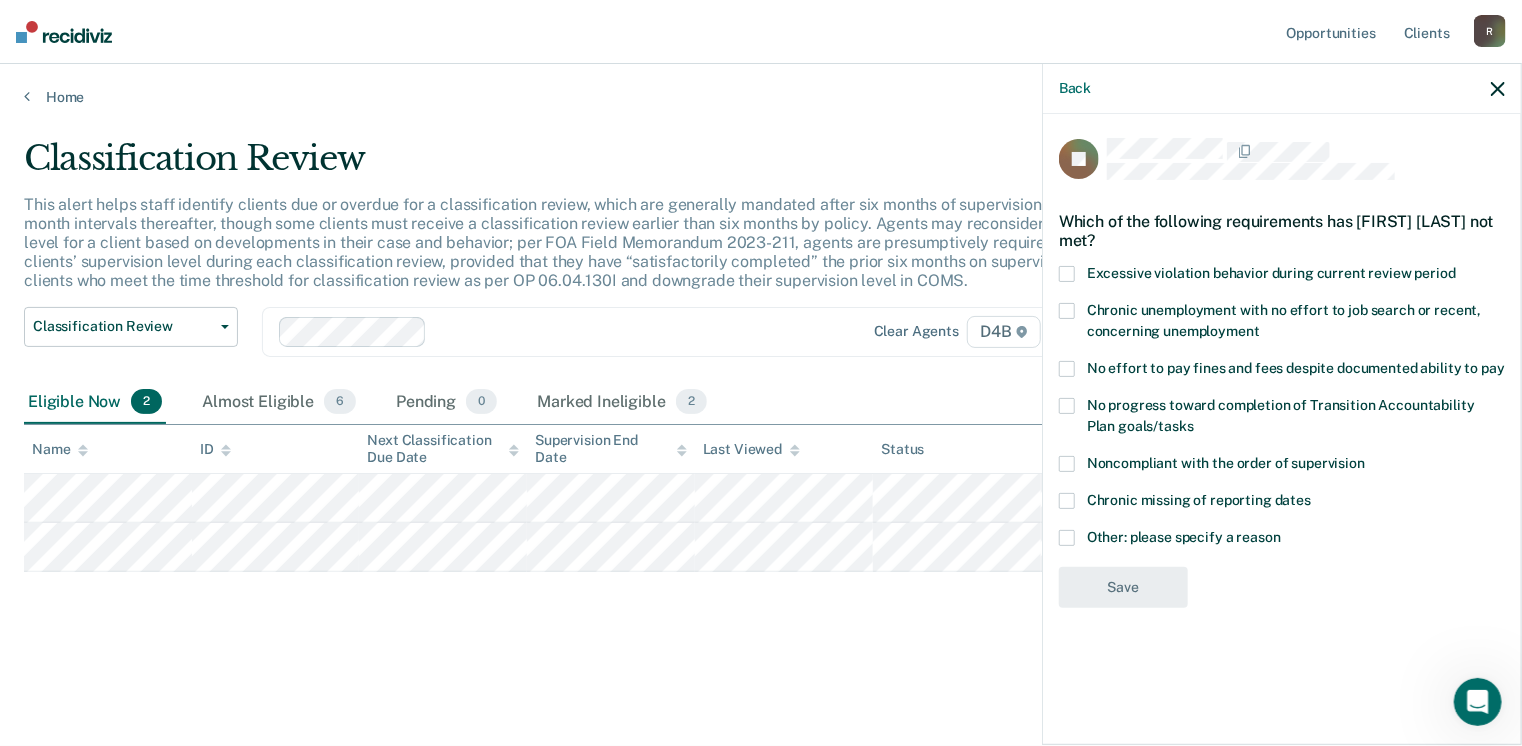 click on "Excessive violation behavior during current review period" at bounding box center (1282, 276) 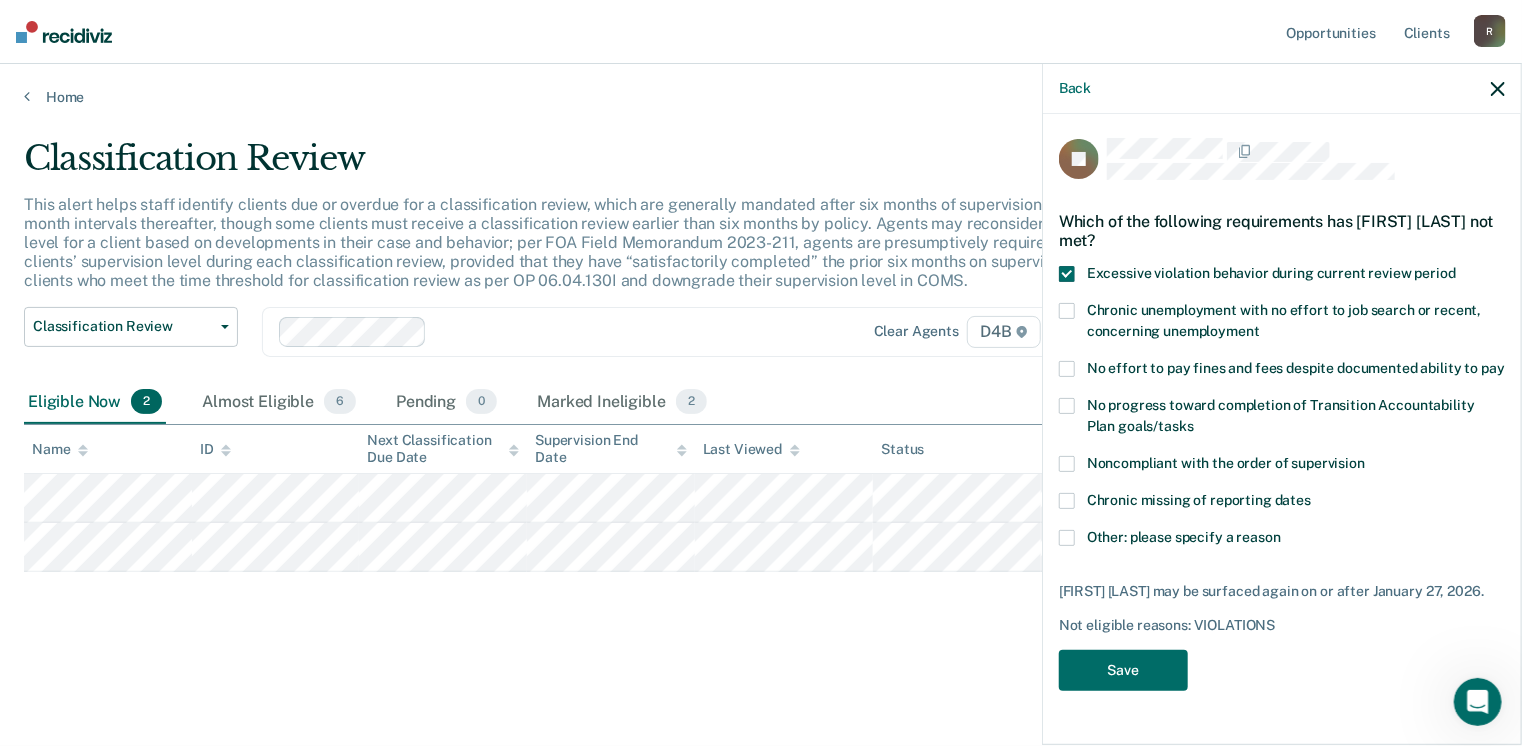 click at bounding box center (1067, 311) 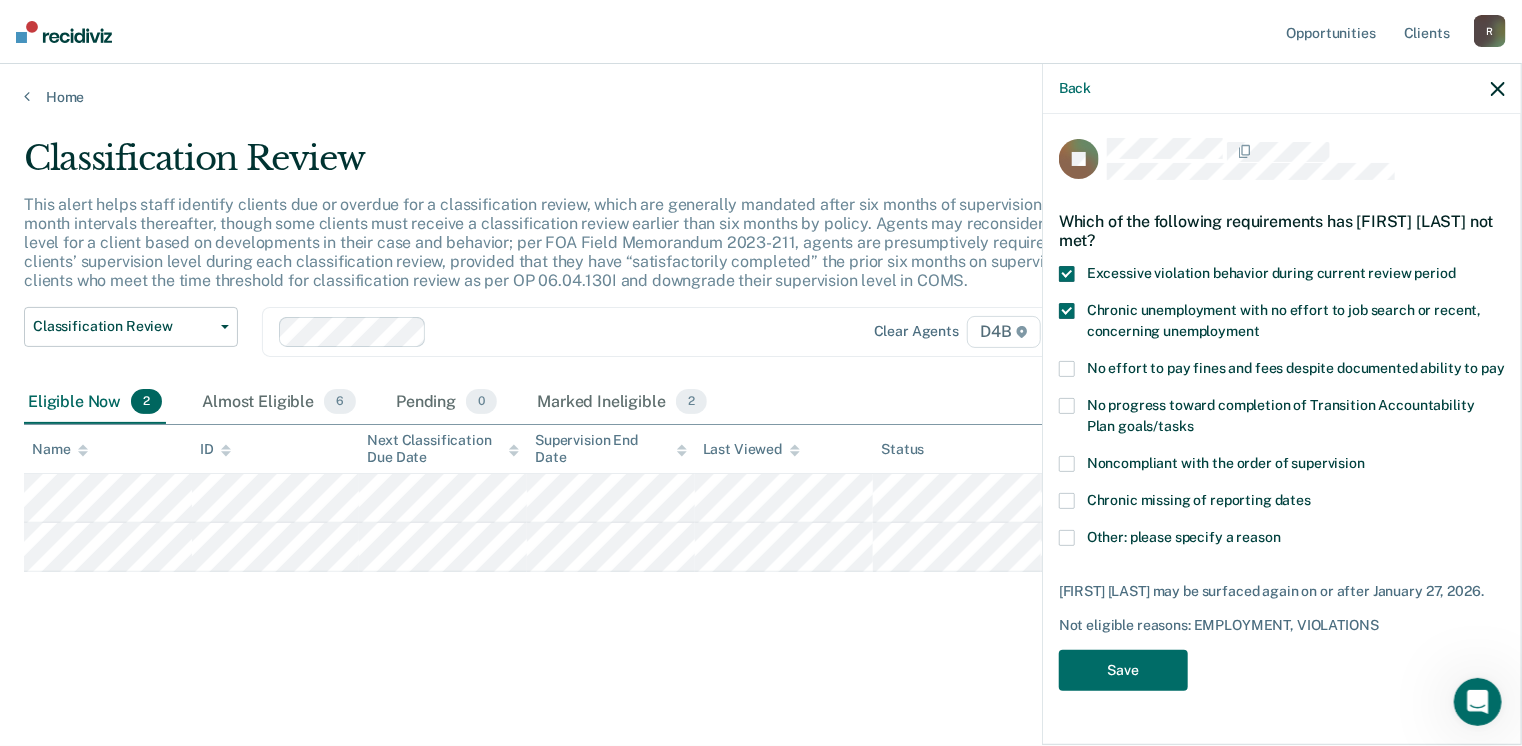 click at bounding box center [1067, 369] 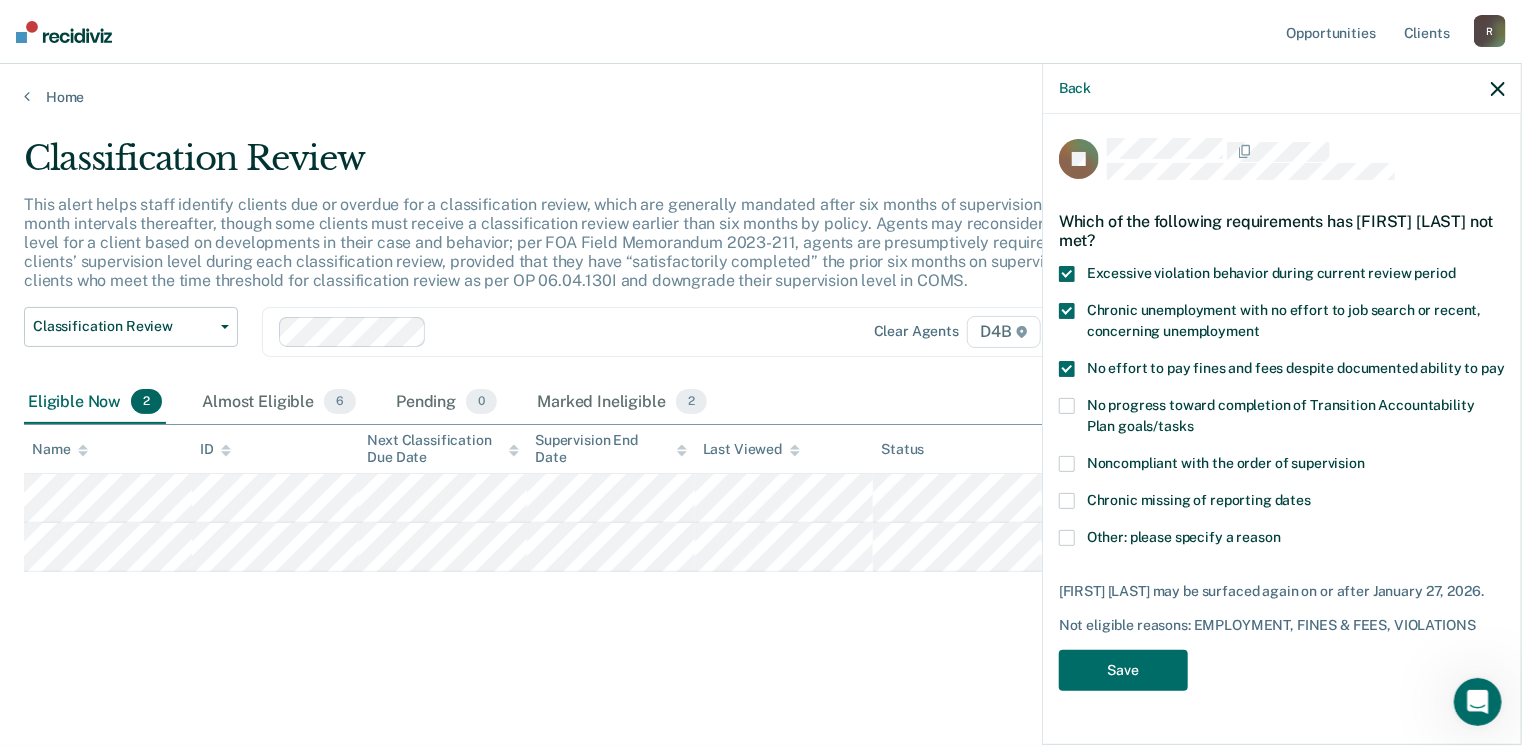 click at bounding box center [1067, 406] 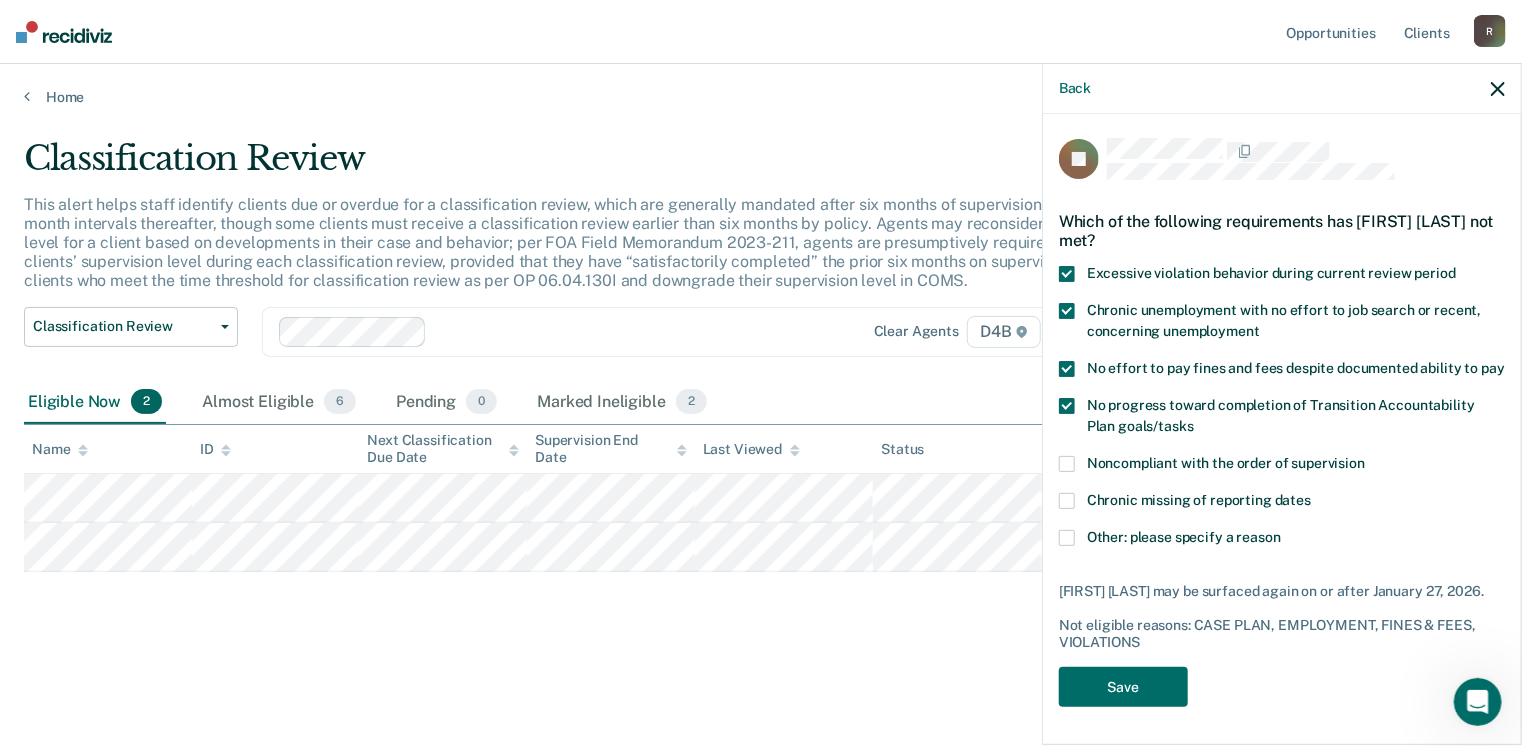 click at bounding box center [1067, 464] 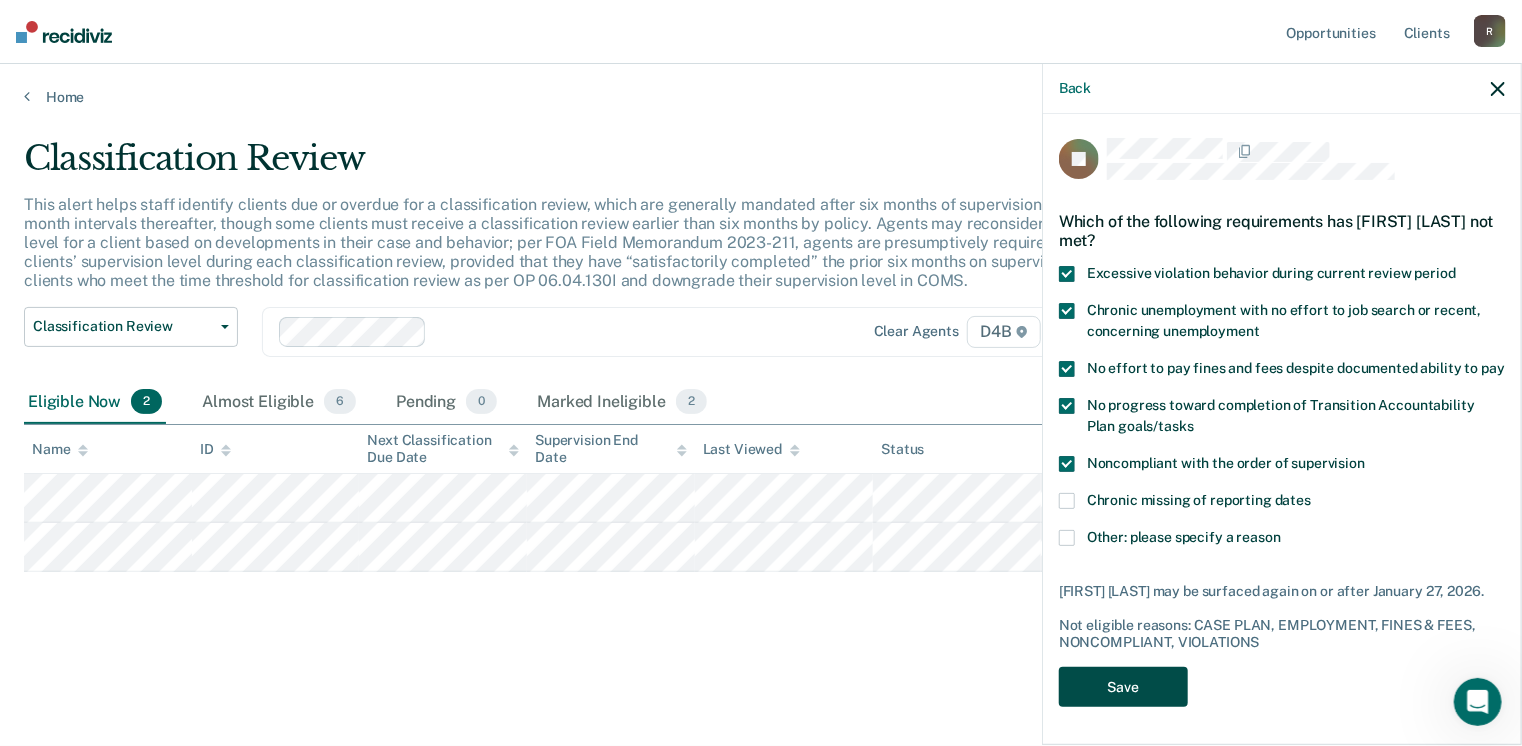 click on "Save" at bounding box center [1123, 687] 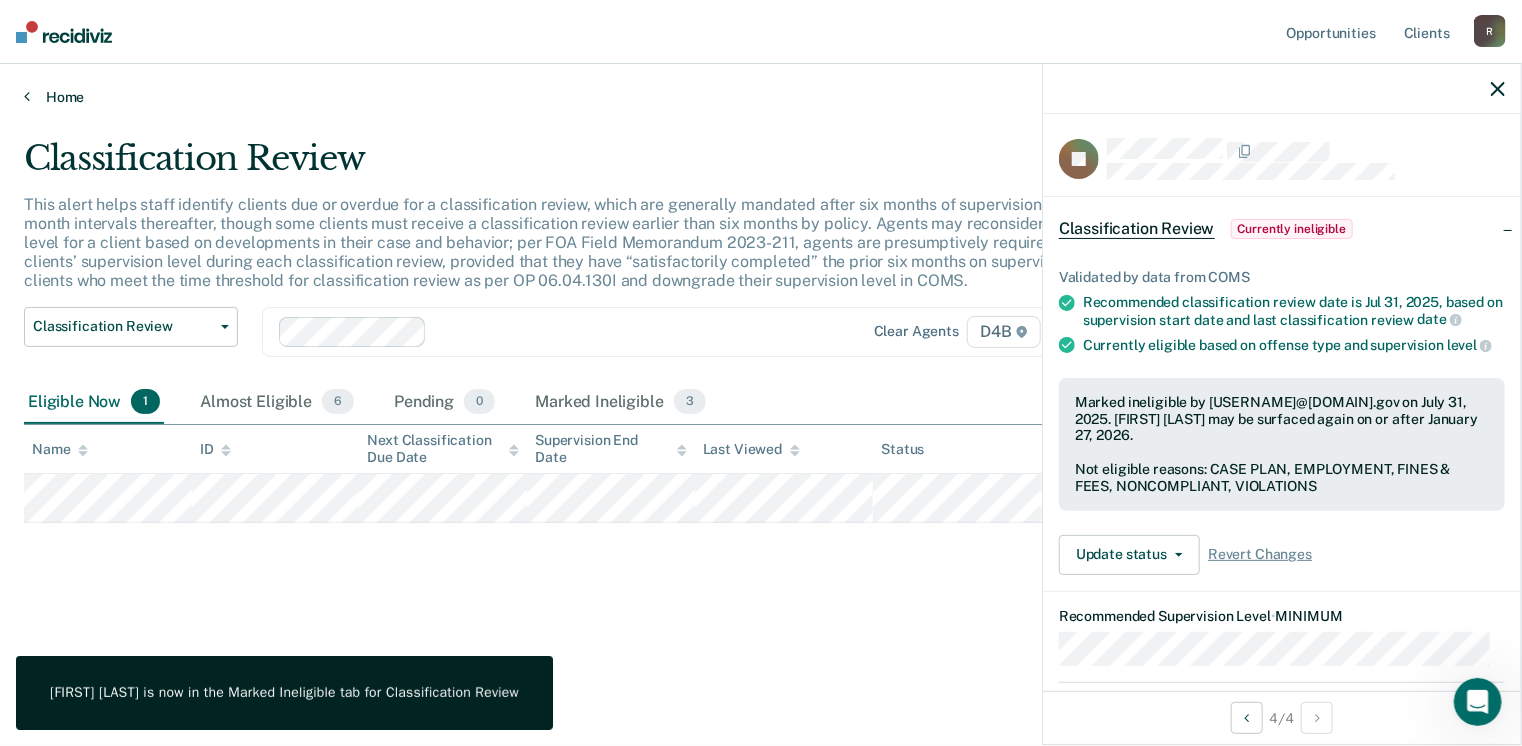 click on "Home" at bounding box center (761, 97) 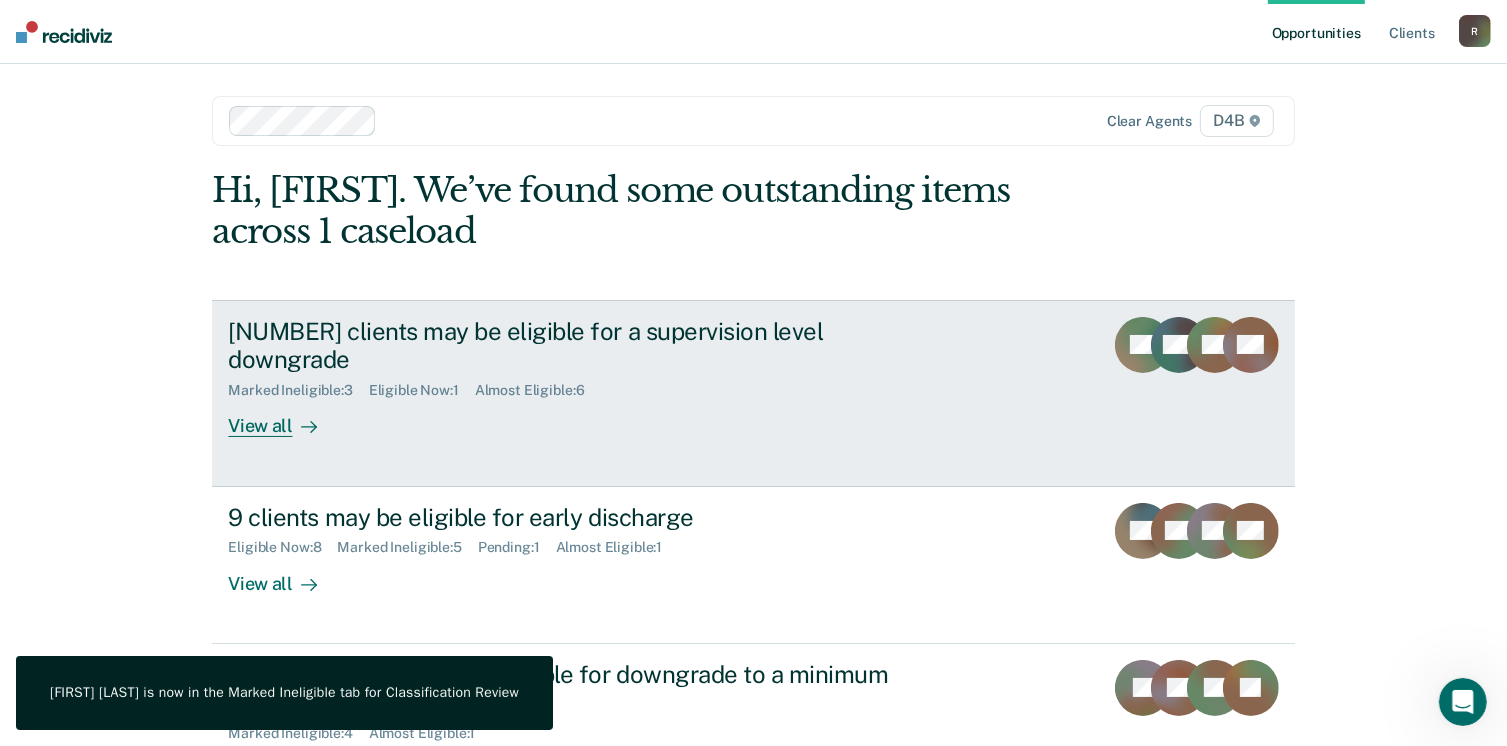 click on "View all" at bounding box center (284, 418) 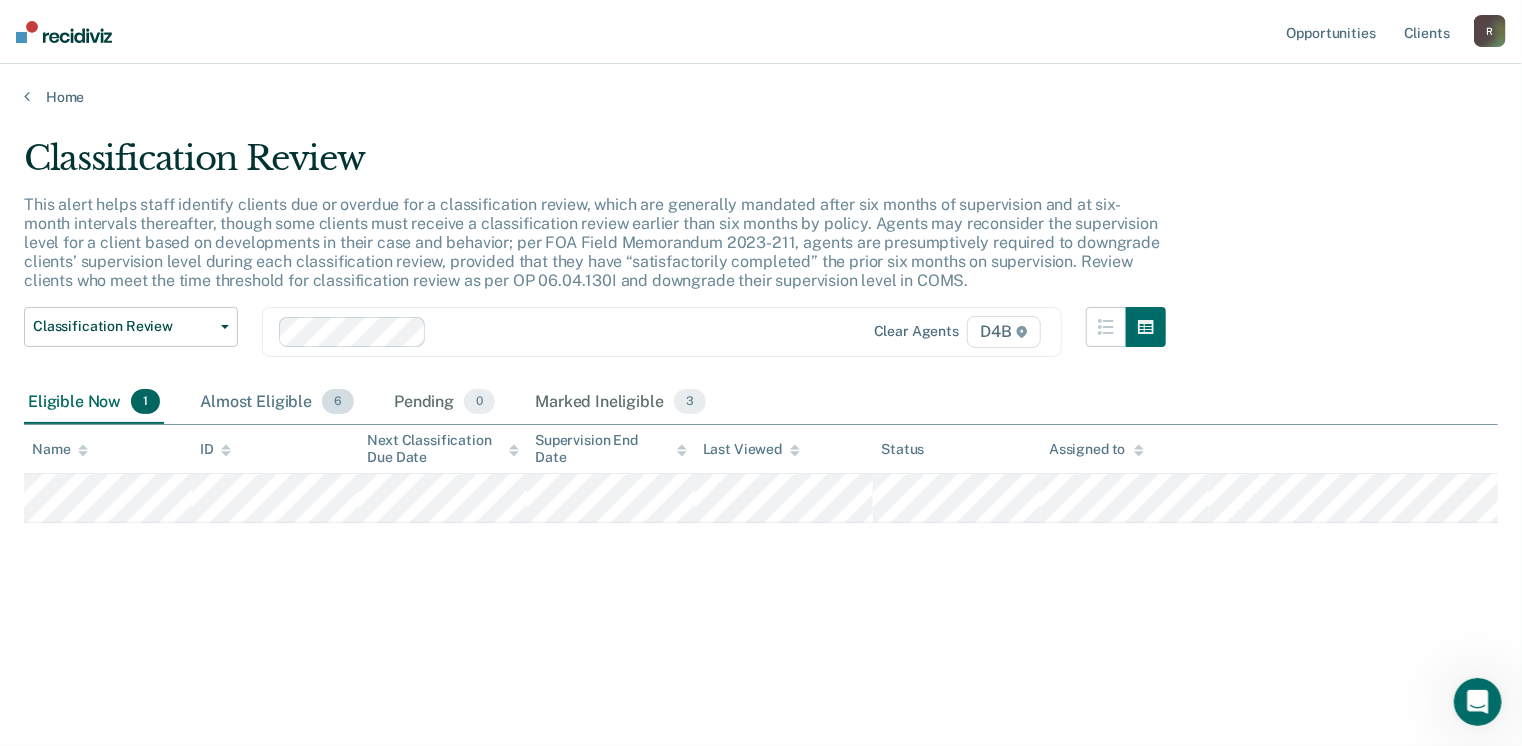 click on "Almost Eligible 6" at bounding box center (277, 403) 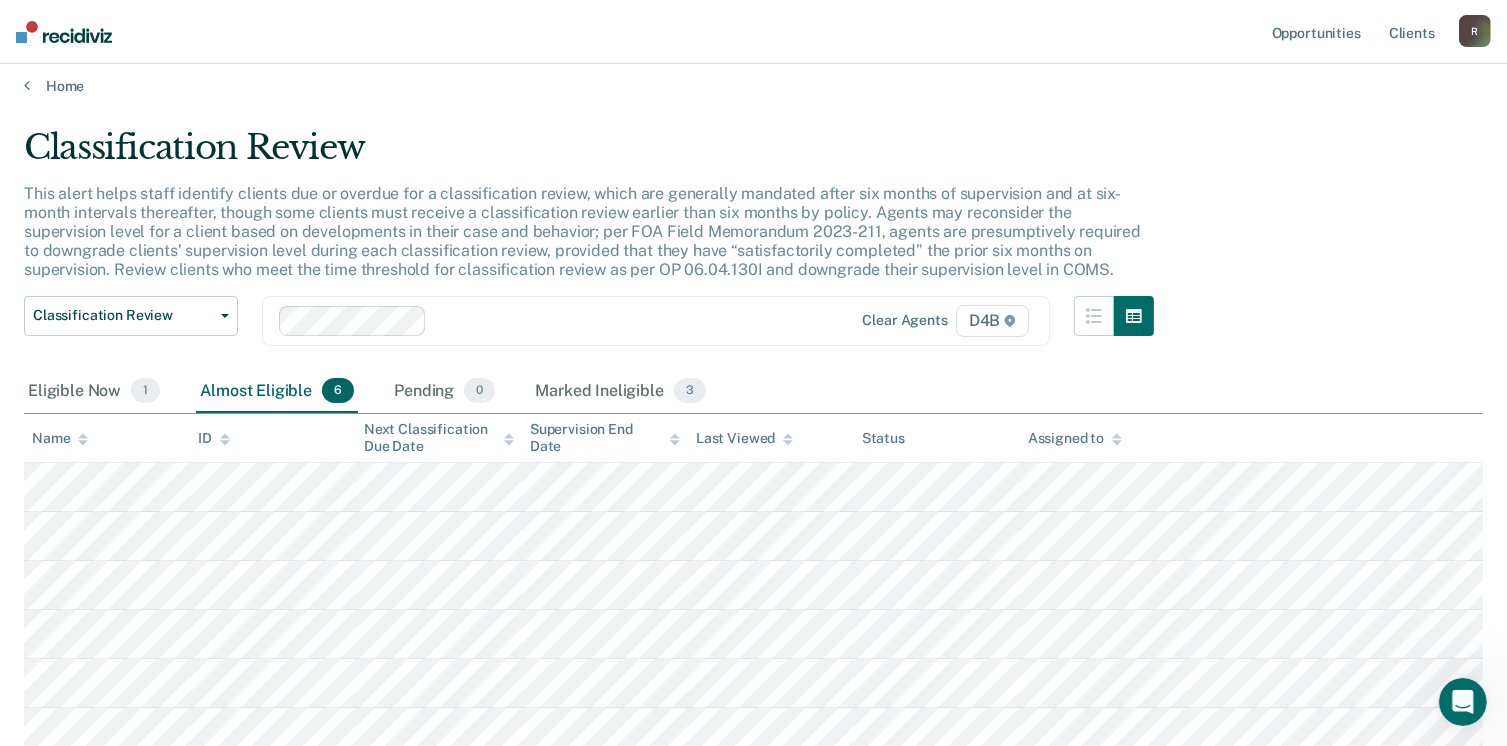 scroll, scrollTop: 10, scrollLeft: 0, axis: vertical 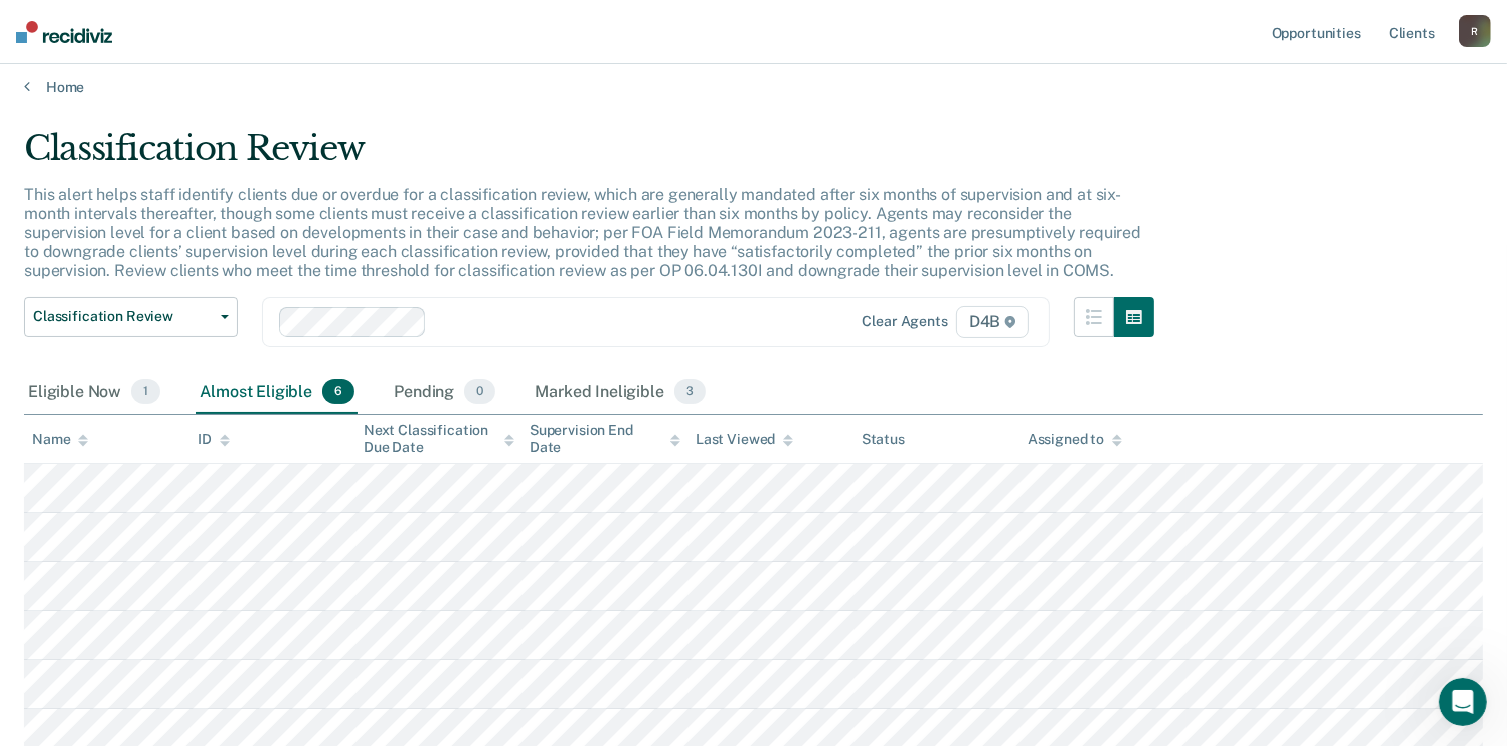 click at bounding box center [620, 321] 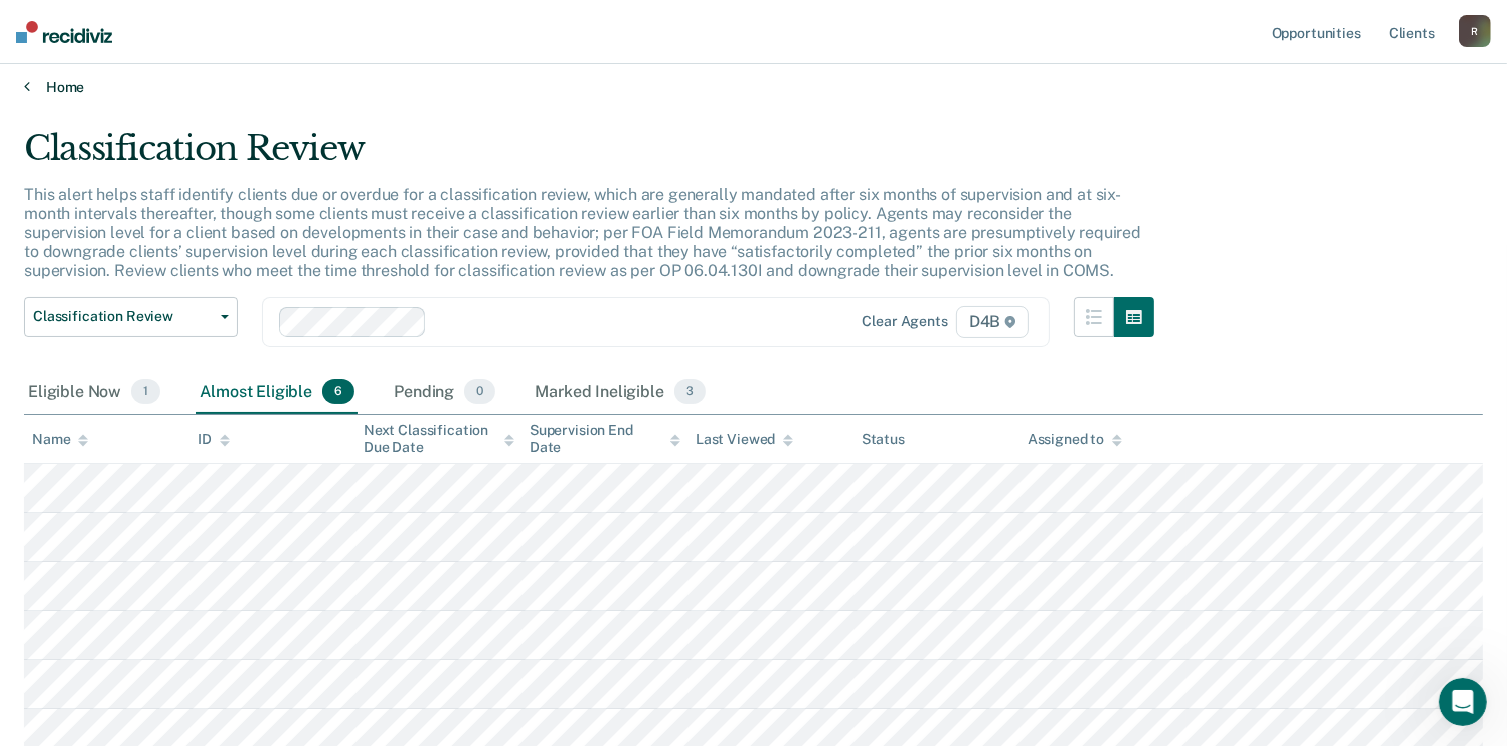 click on "Home" at bounding box center [753, 87] 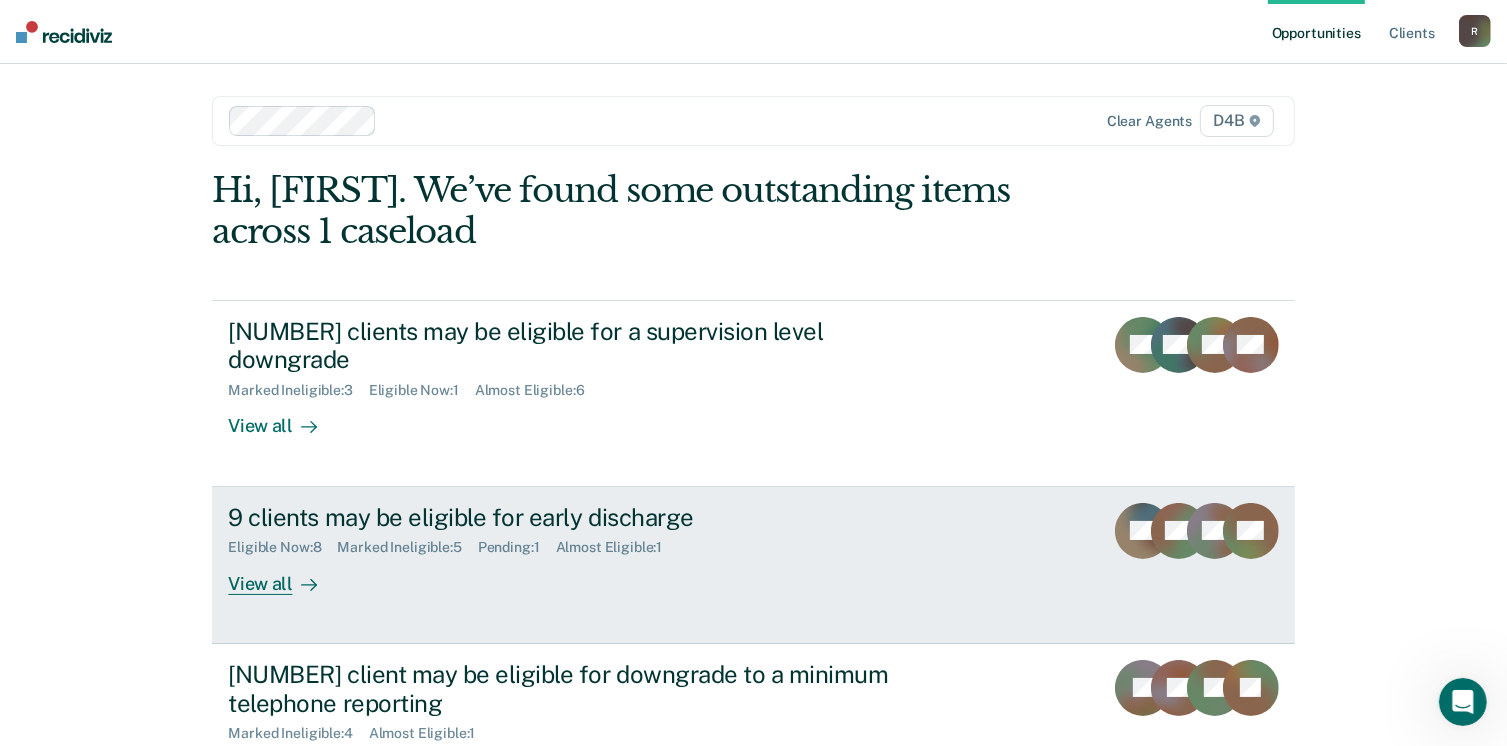 click on "View all" at bounding box center [284, 575] 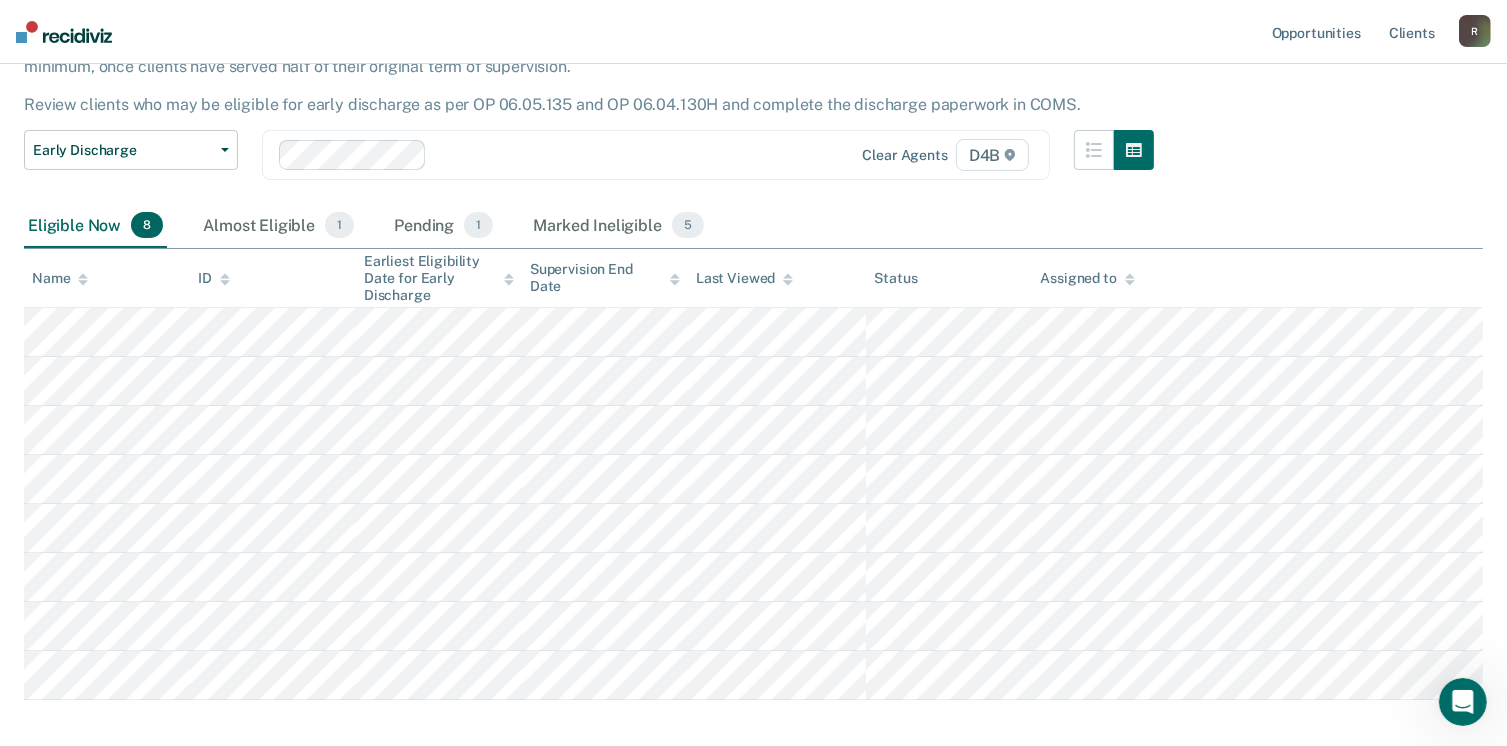 scroll, scrollTop: 170, scrollLeft: 0, axis: vertical 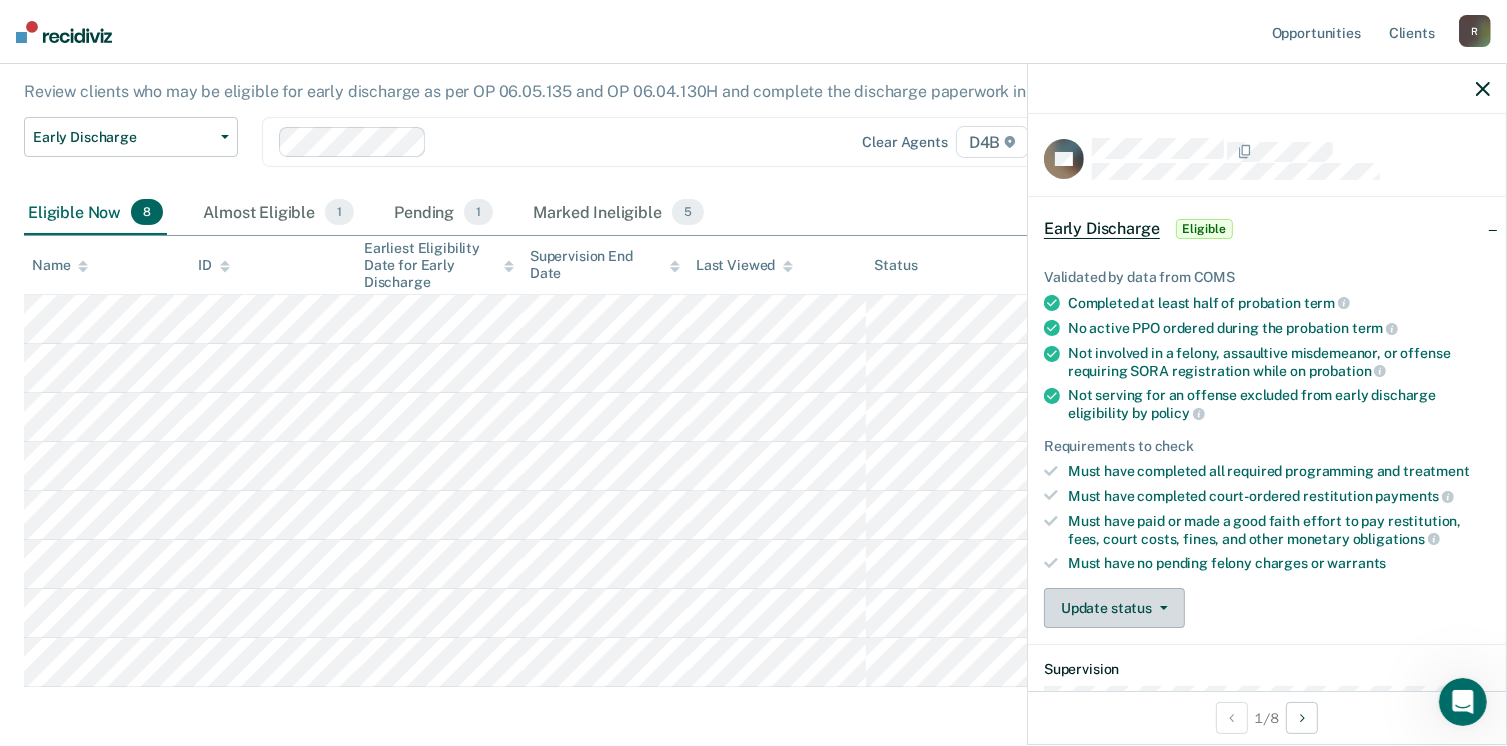 click at bounding box center (1160, 608) 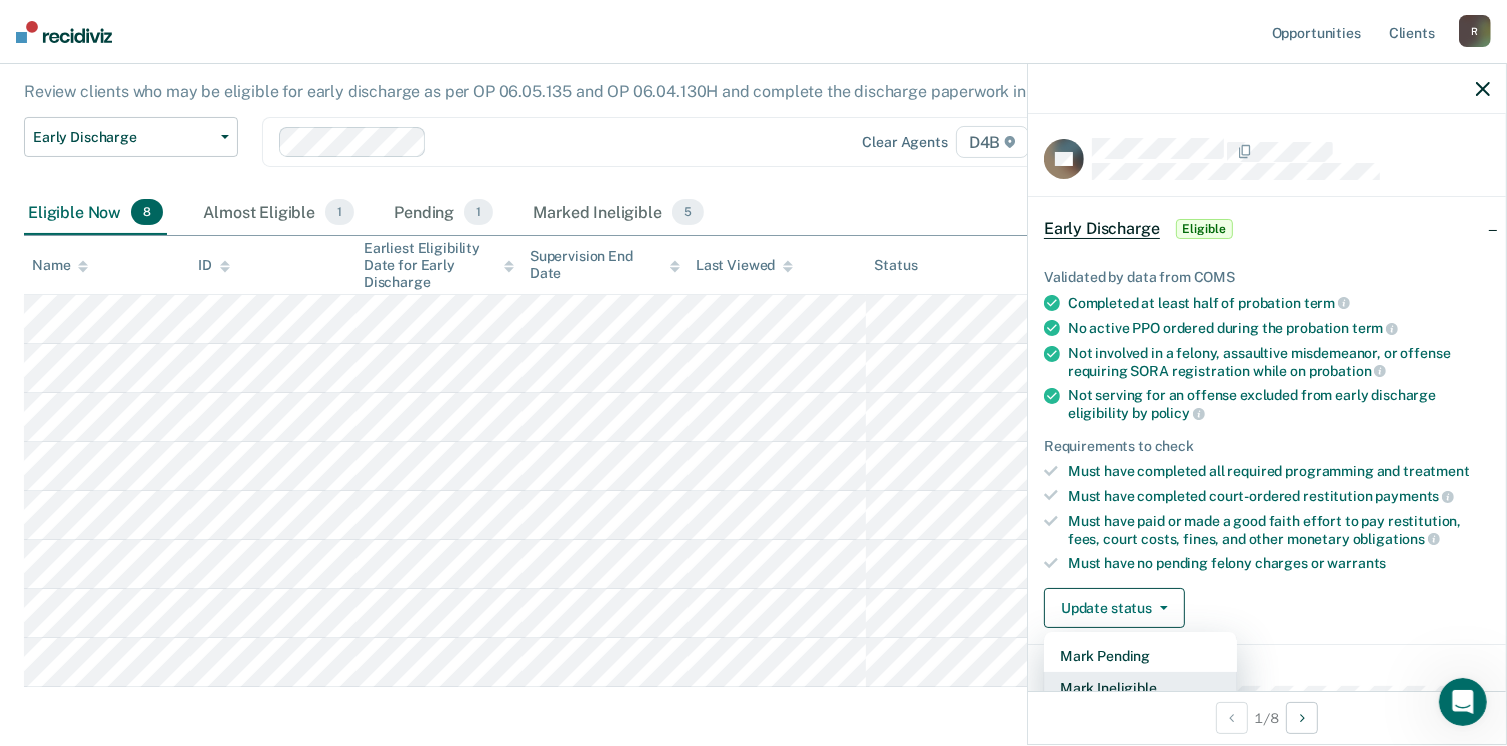 scroll, scrollTop: 5, scrollLeft: 0, axis: vertical 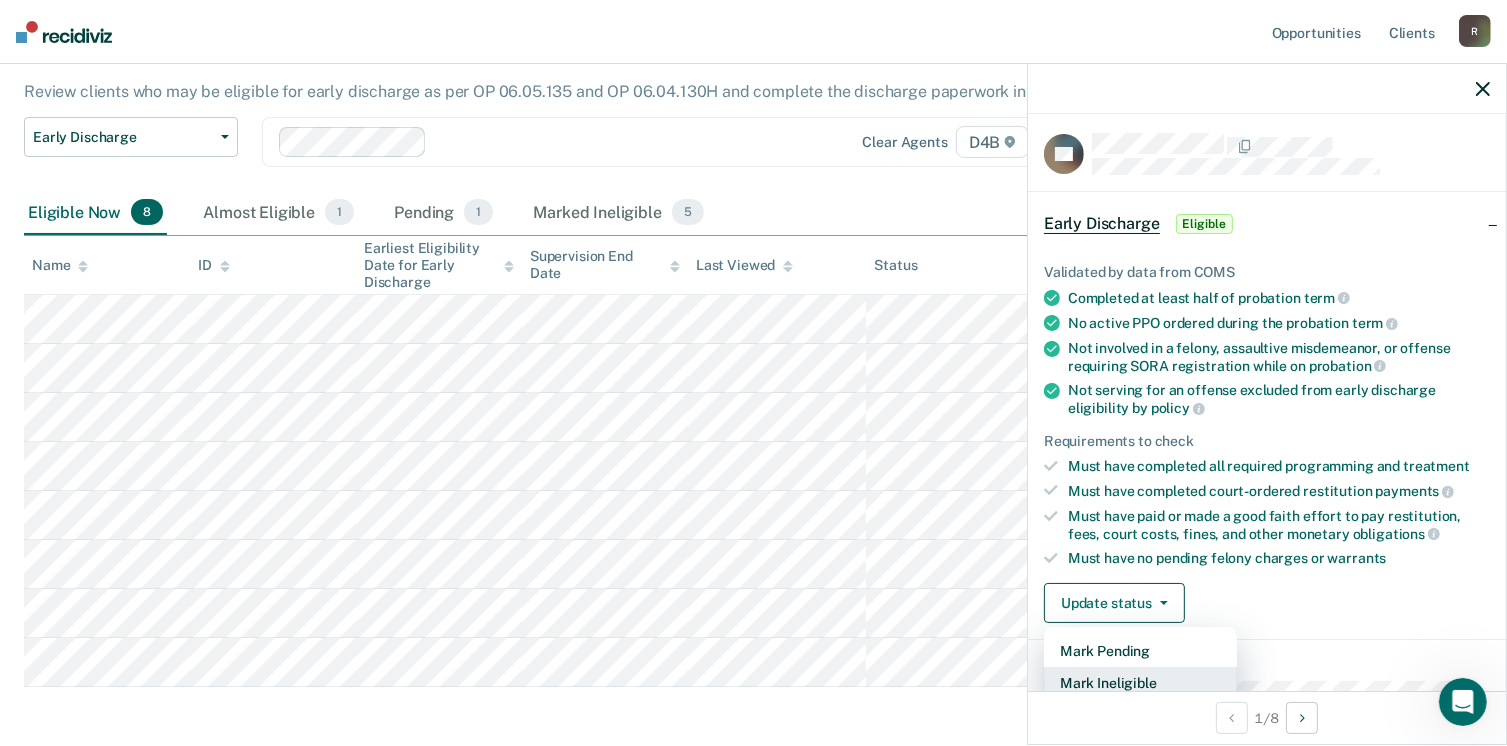 click on "Mark Ineligible" at bounding box center (1140, 683) 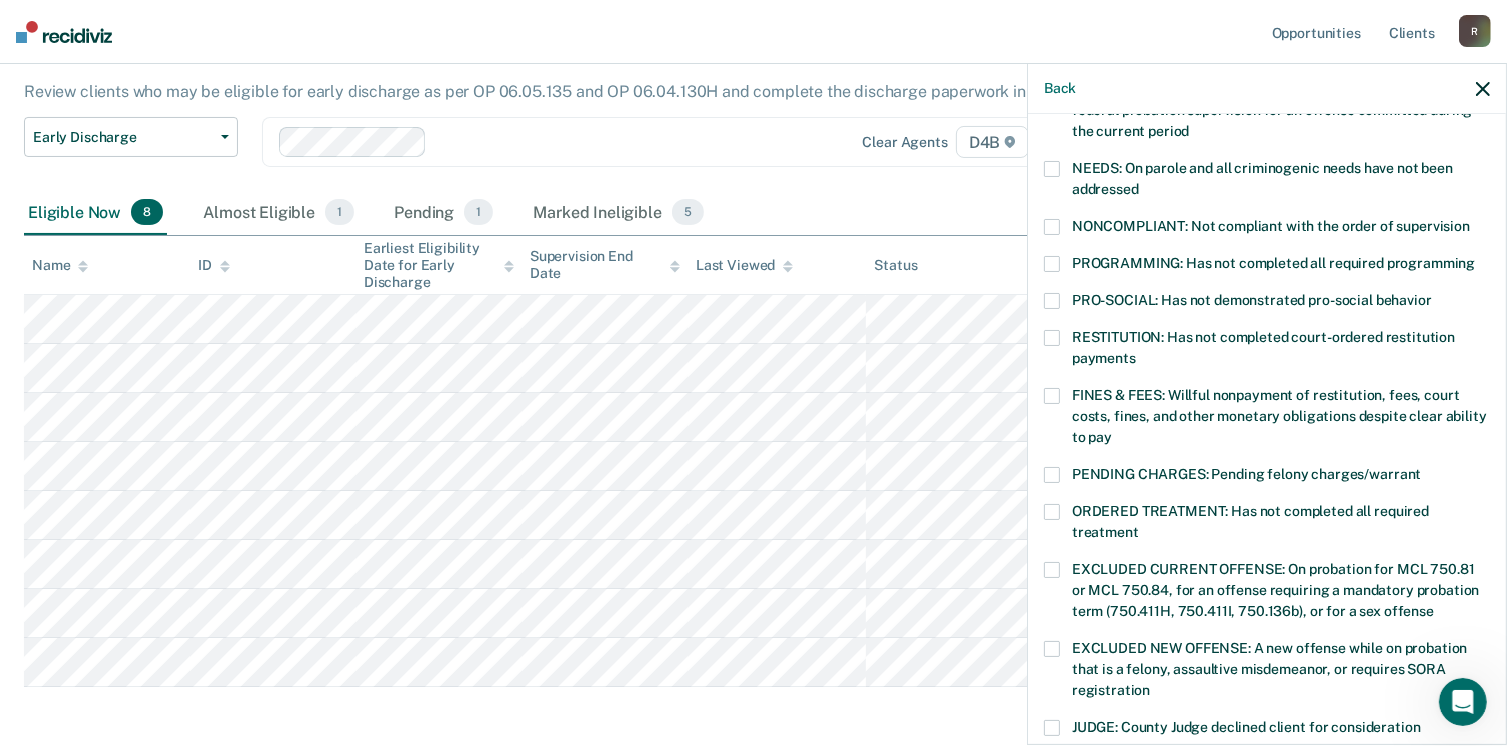 scroll, scrollTop: 301, scrollLeft: 0, axis: vertical 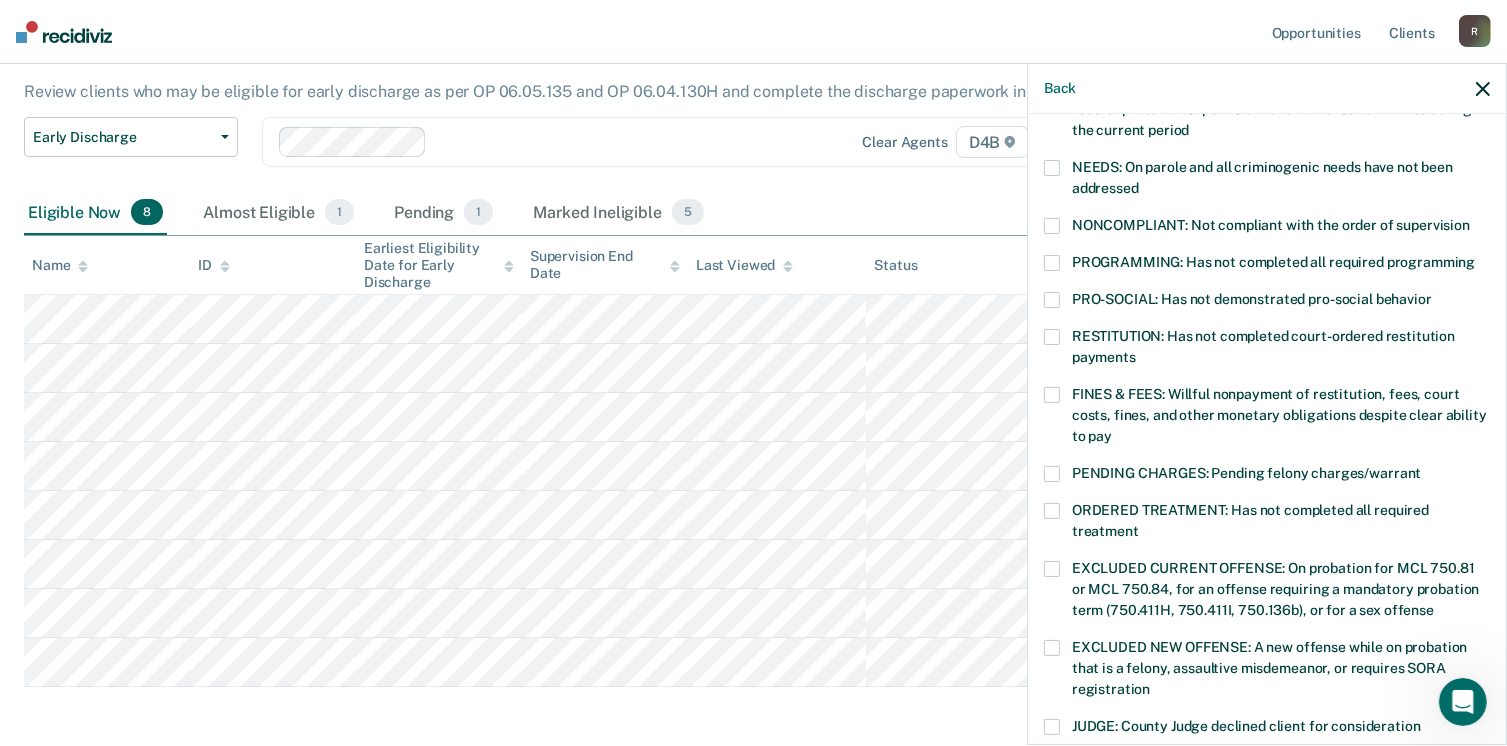 click at bounding box center (1052, 395) 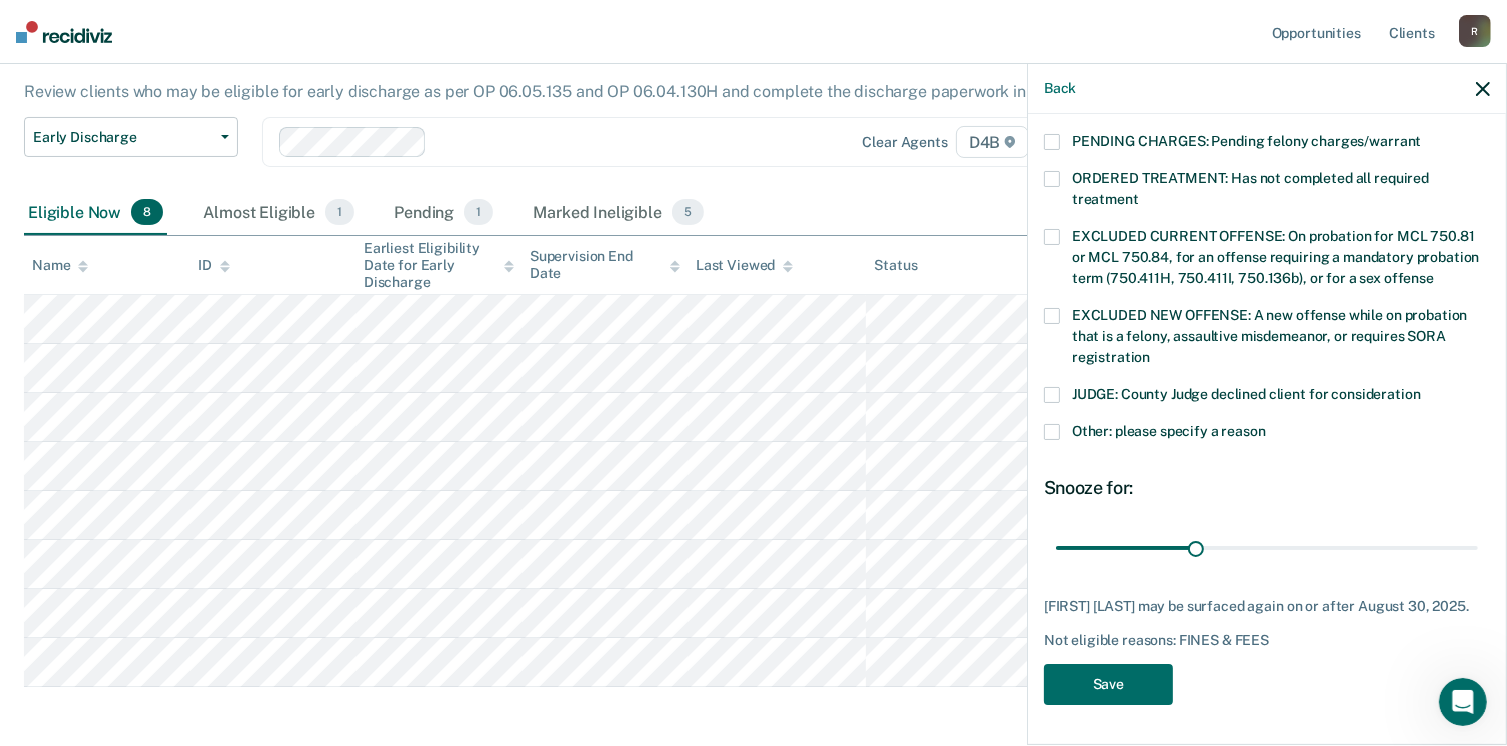scroll, scrollTop: 647, scrollLeft: 0, axis: vertical 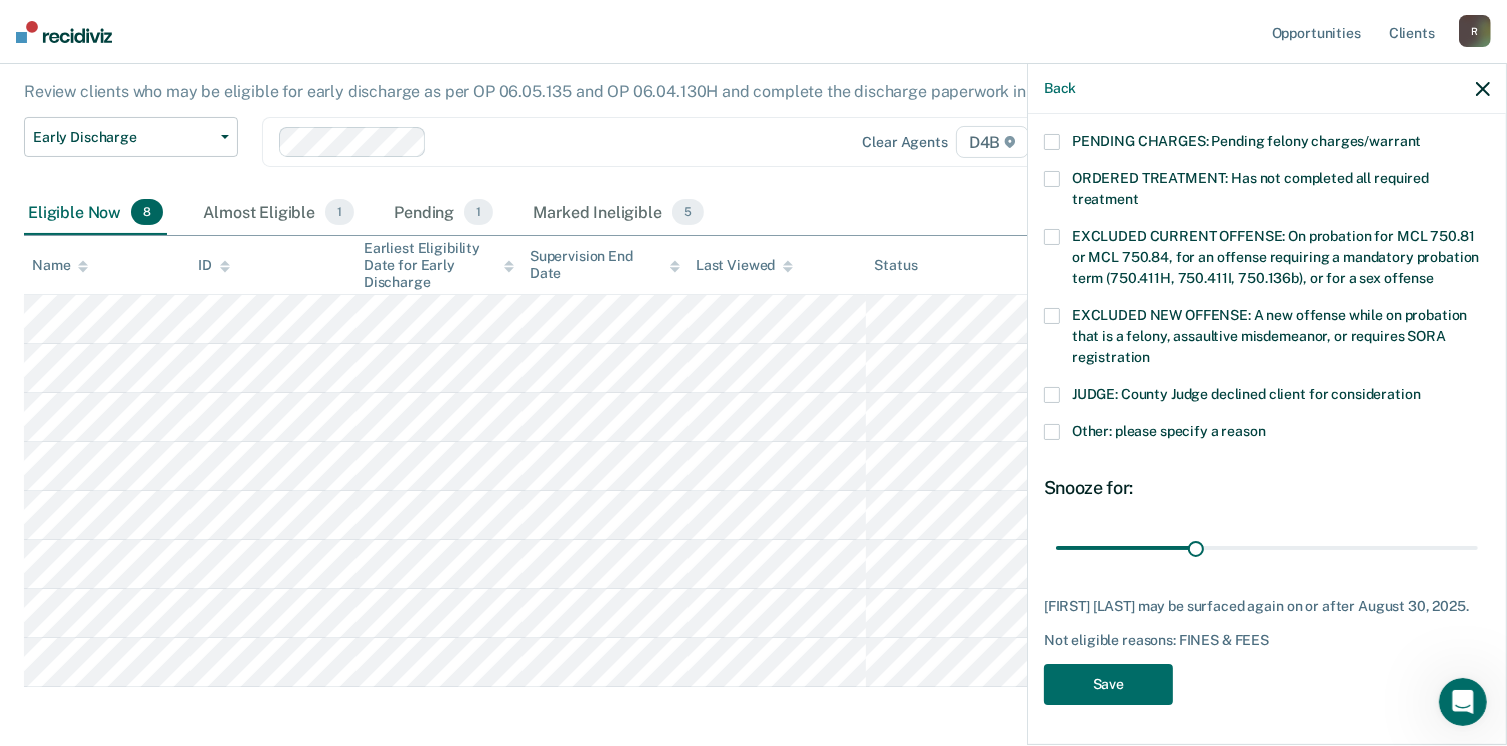 drag, startPoint x: 1496, startPoint y: 474, endPoint x: 31, endPoint y: 6, distance: 1537.9366 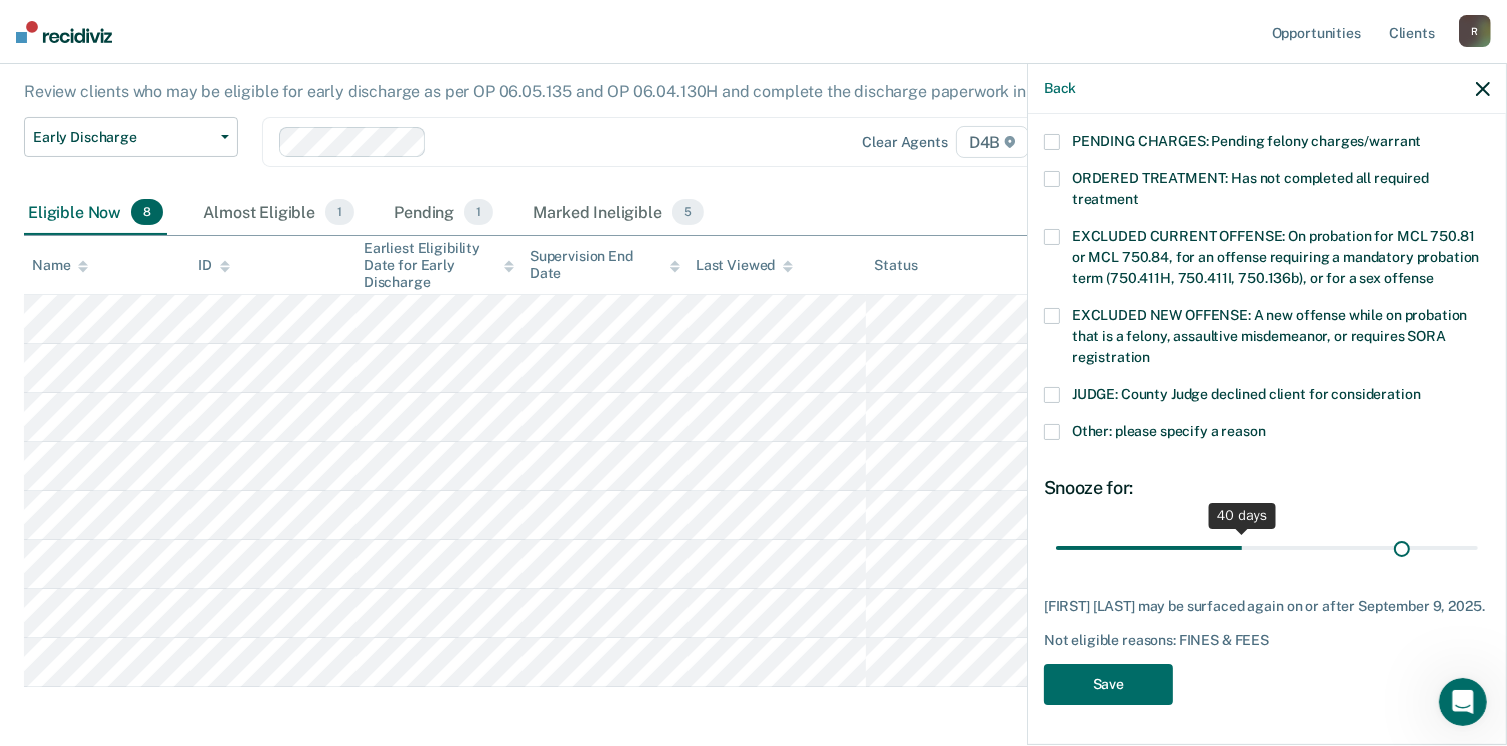 scroll, scrollTop: 647, scrollLeft: 0, axis: vertical 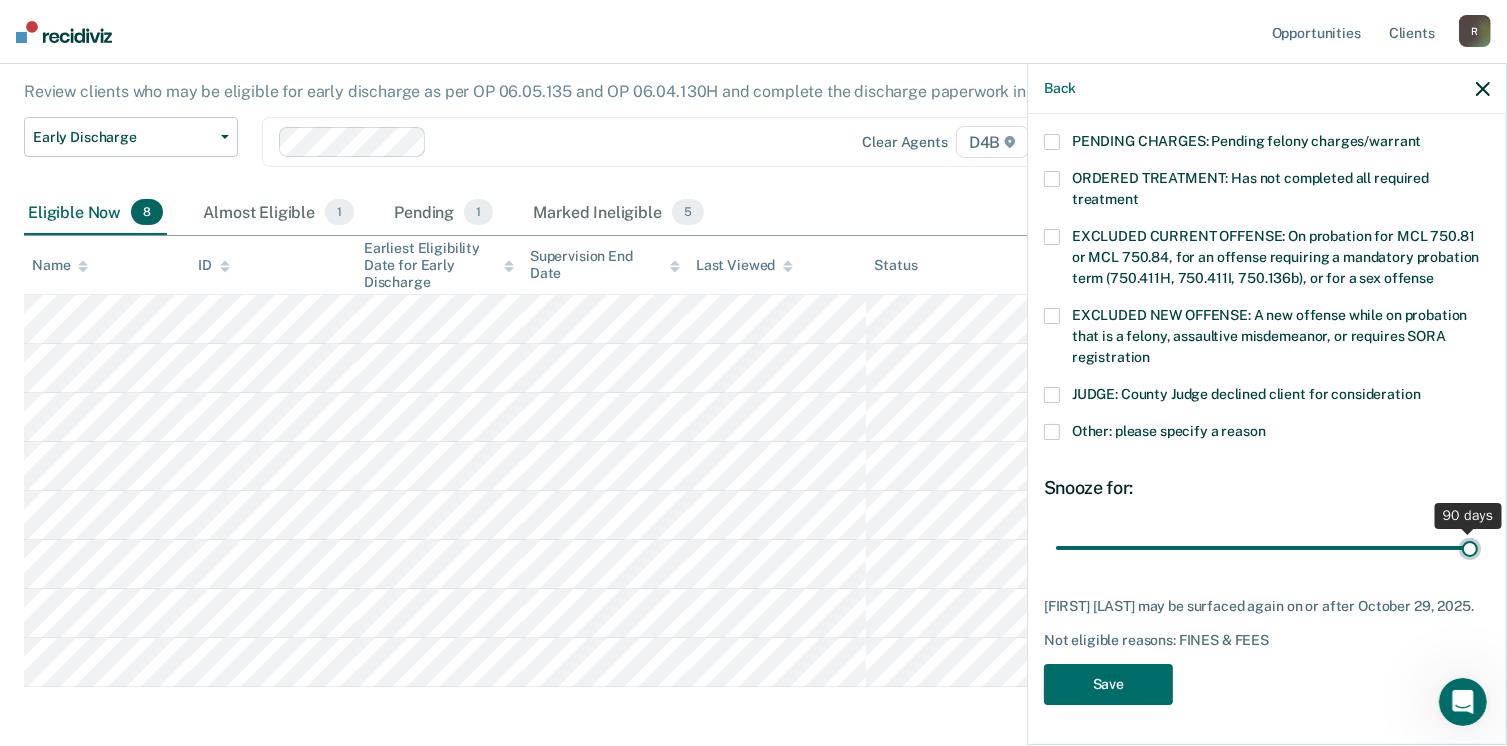 drag, startPoint x: 1187, startPoint y: 532, endPoint x: 1528, endPoint y: 561, distance: 342.23093 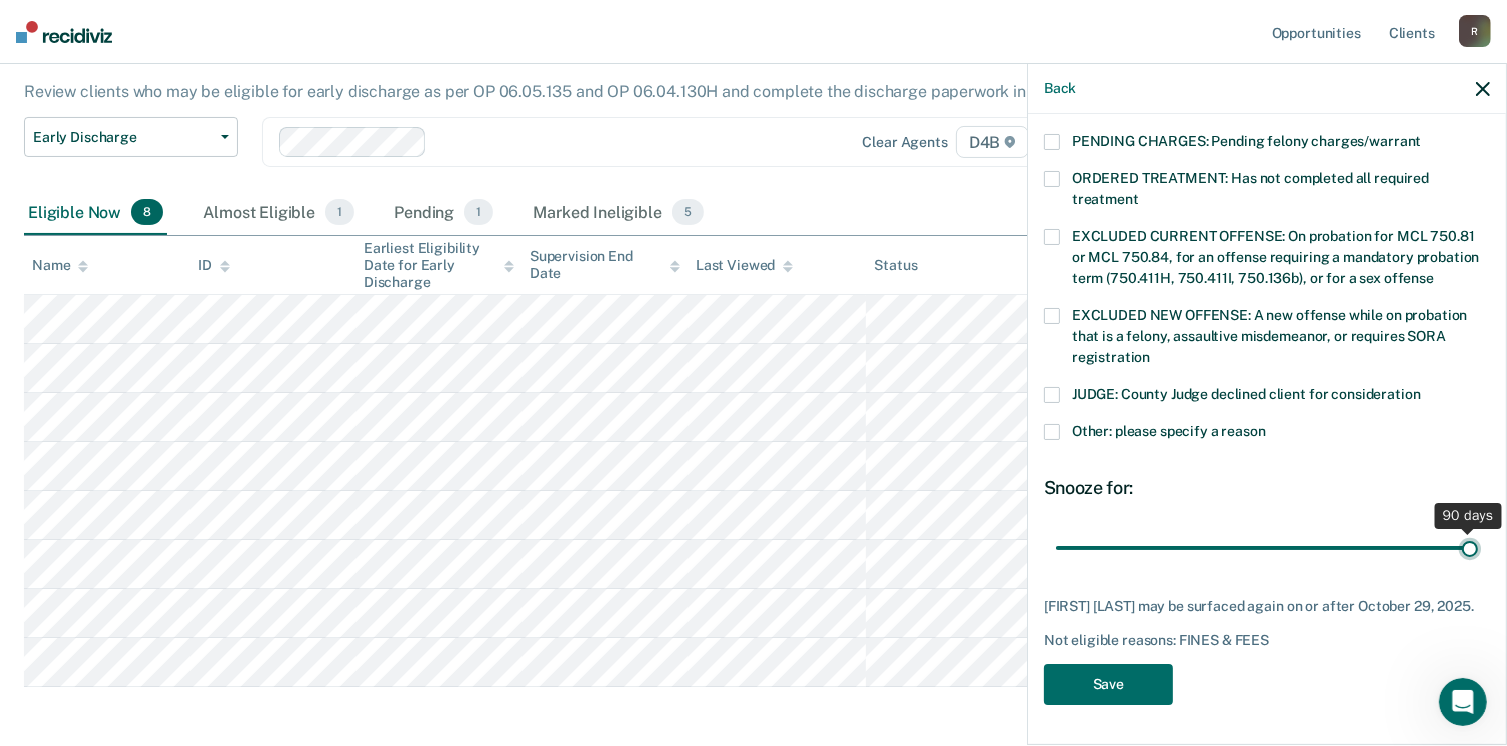 type on "90" 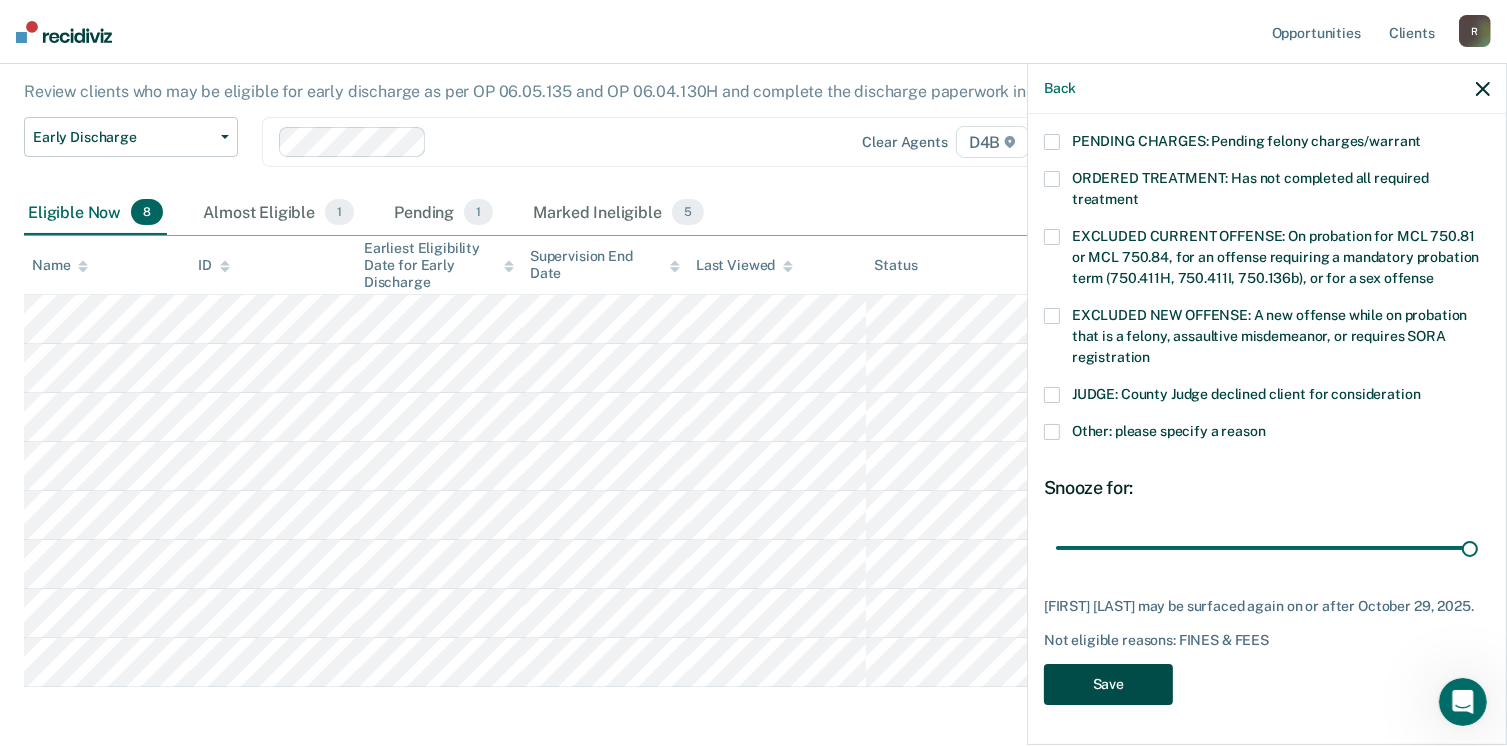 click on "Save" at bounding box center (1108, 684) 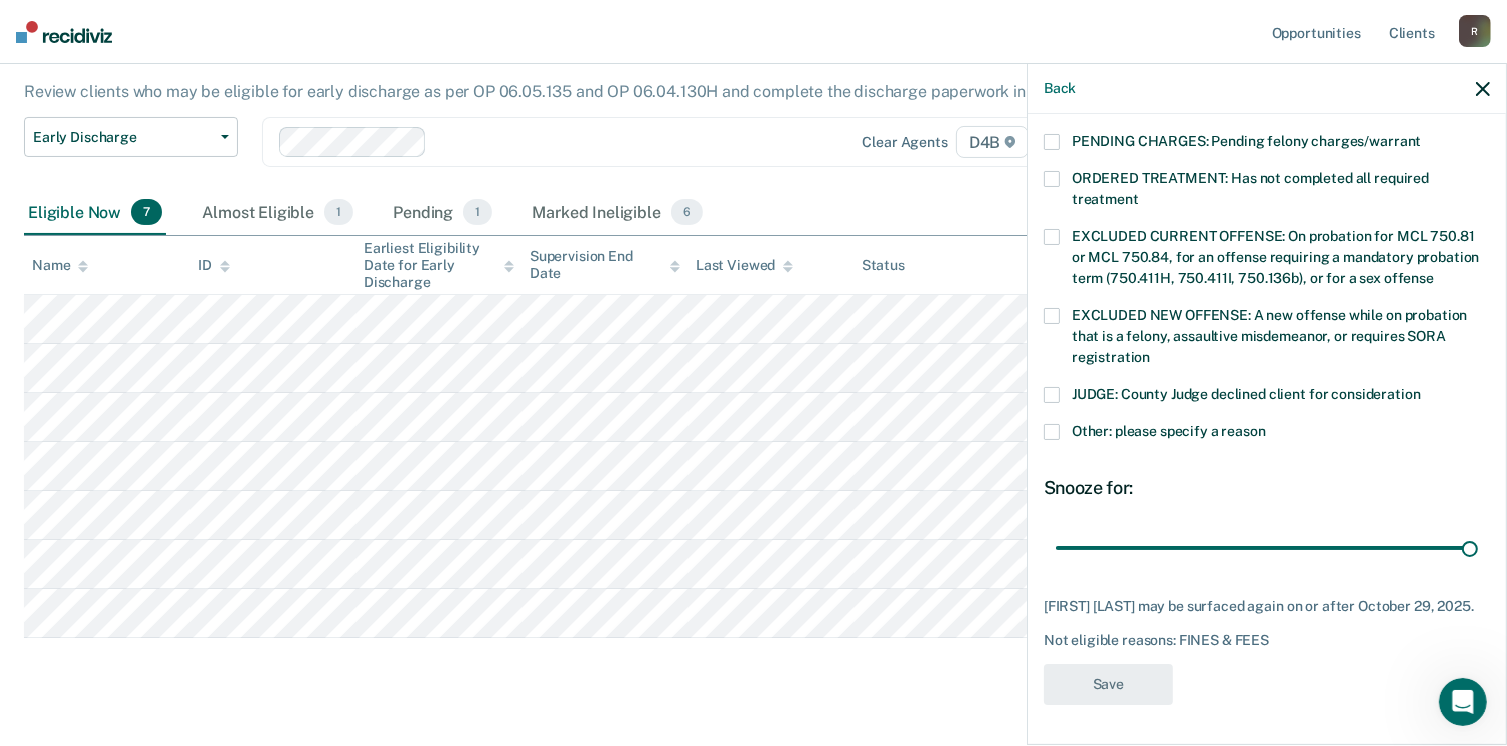 scroll, scrollTop: 519, scrollLeft: 0, axis: vertical 